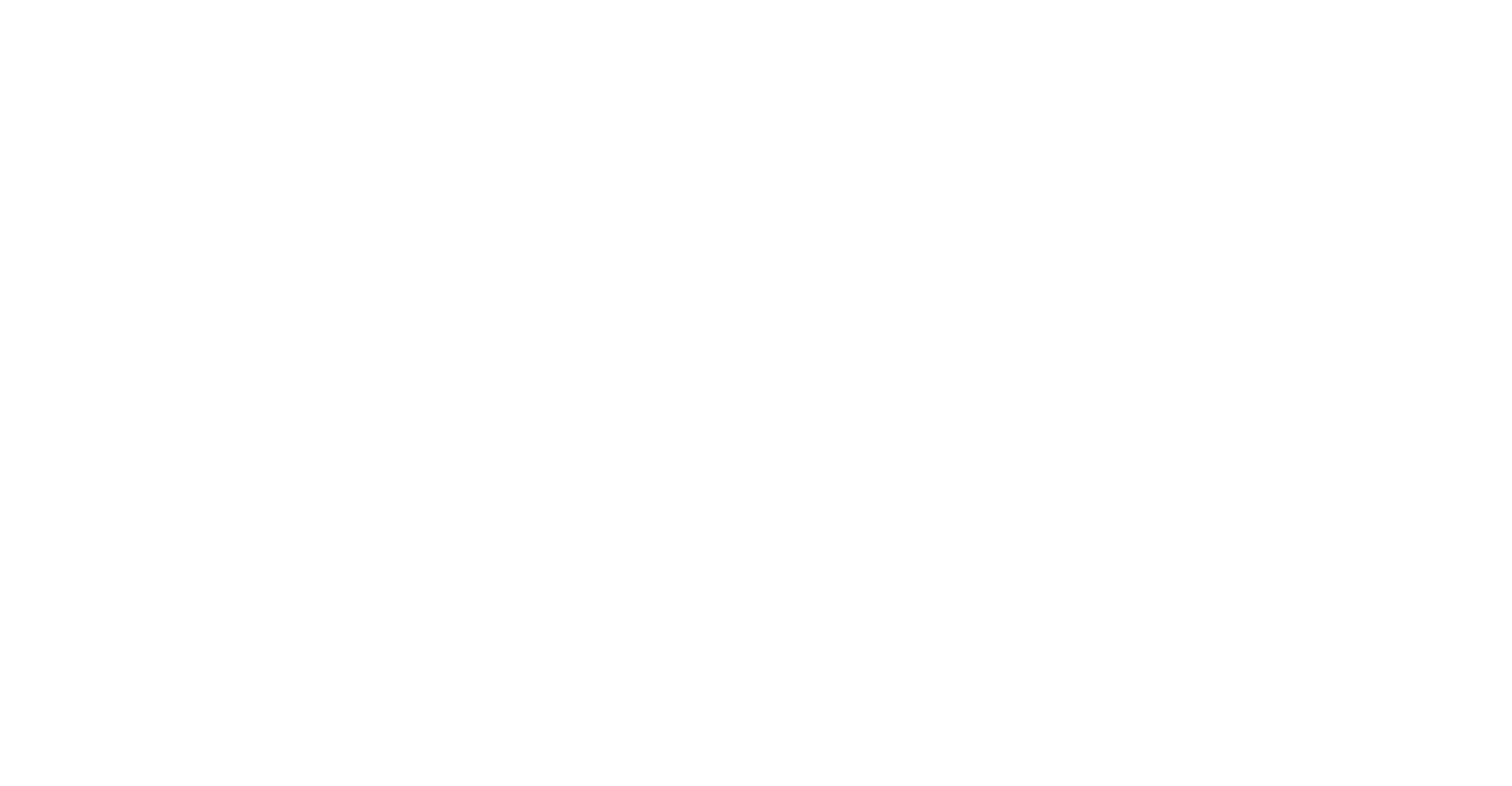 scroll, scrollTop: 0, scrollLeft: 0, axis: both 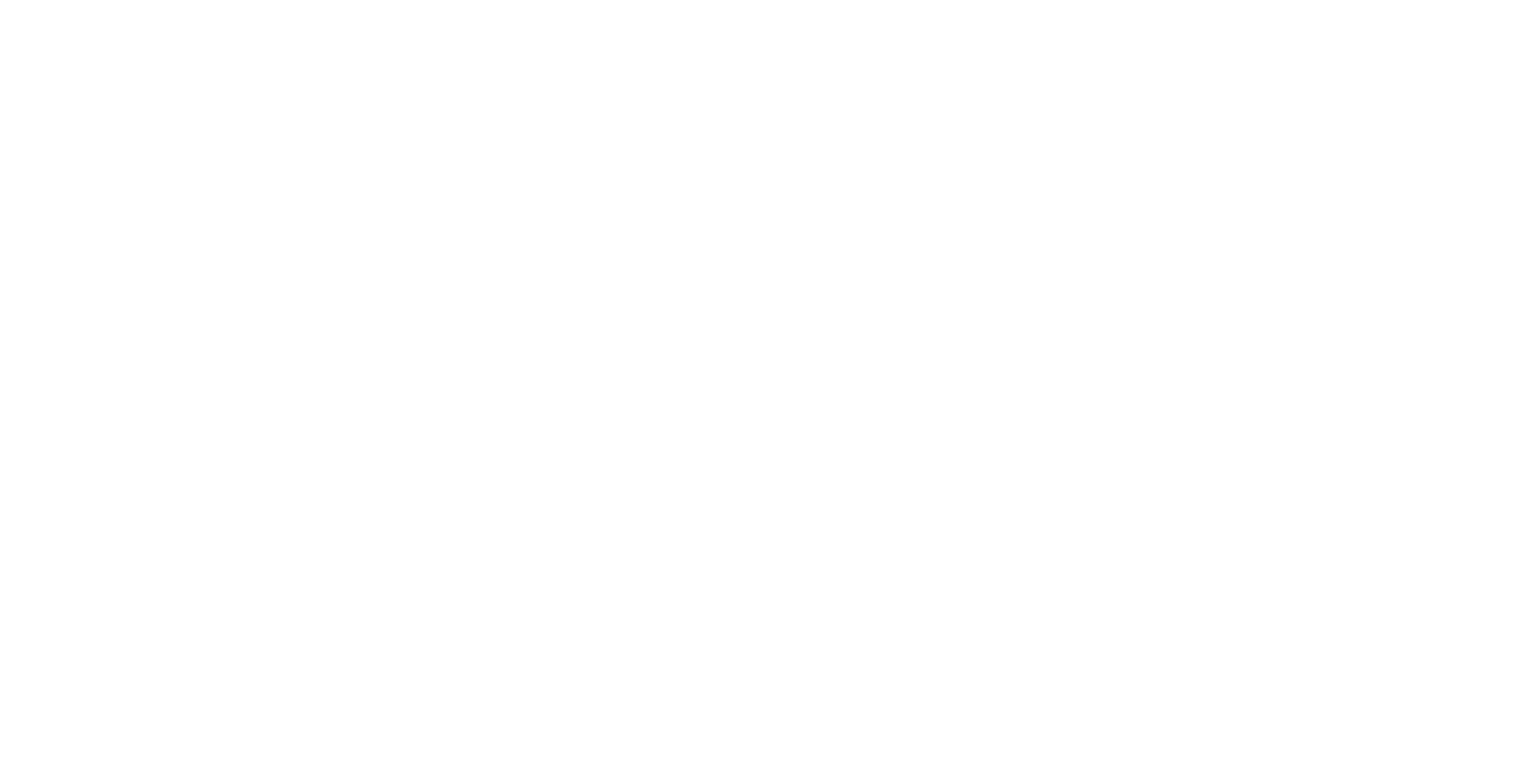 select on "*" 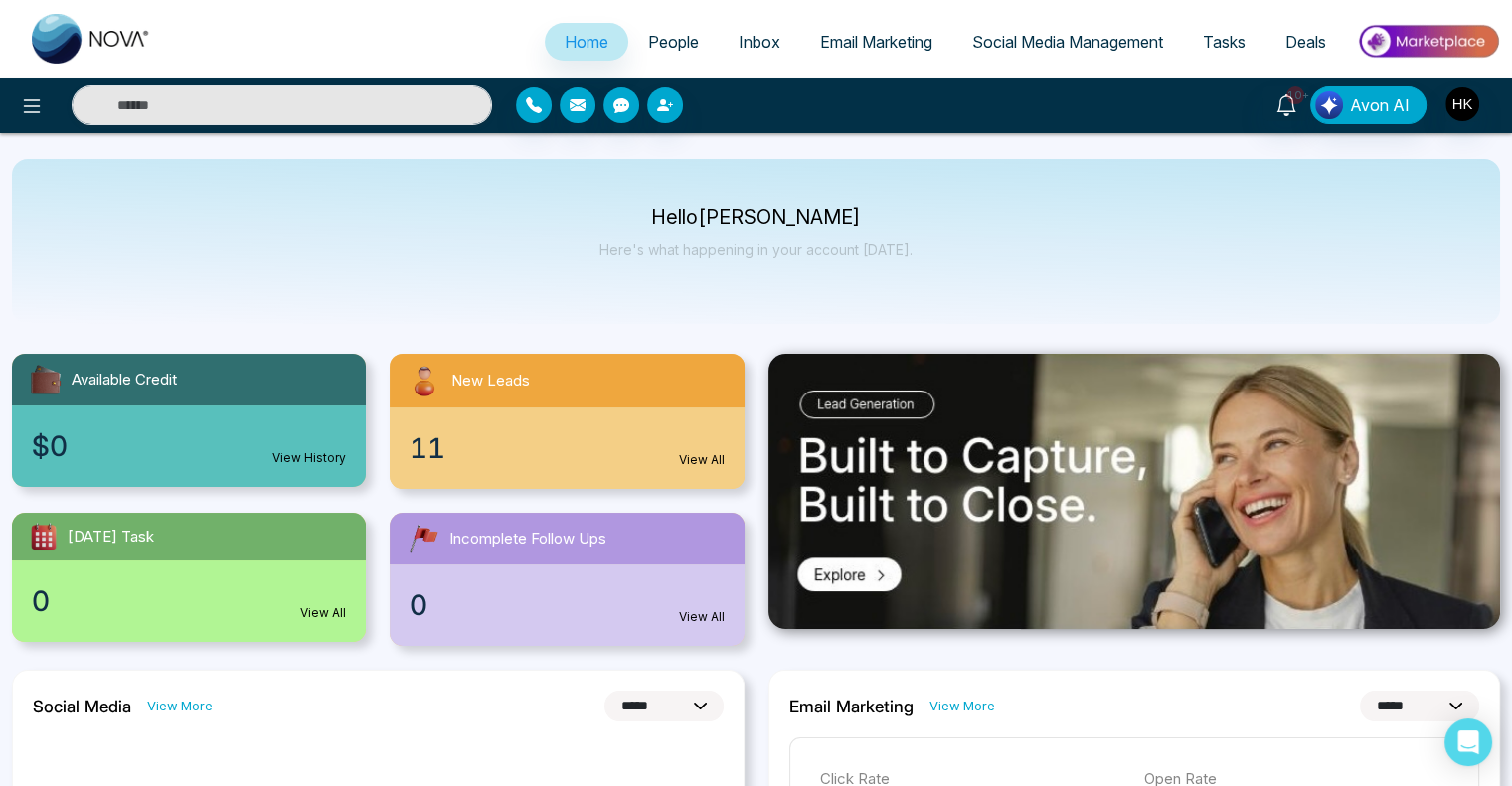 click on "People" at bounding box center [673, 42] 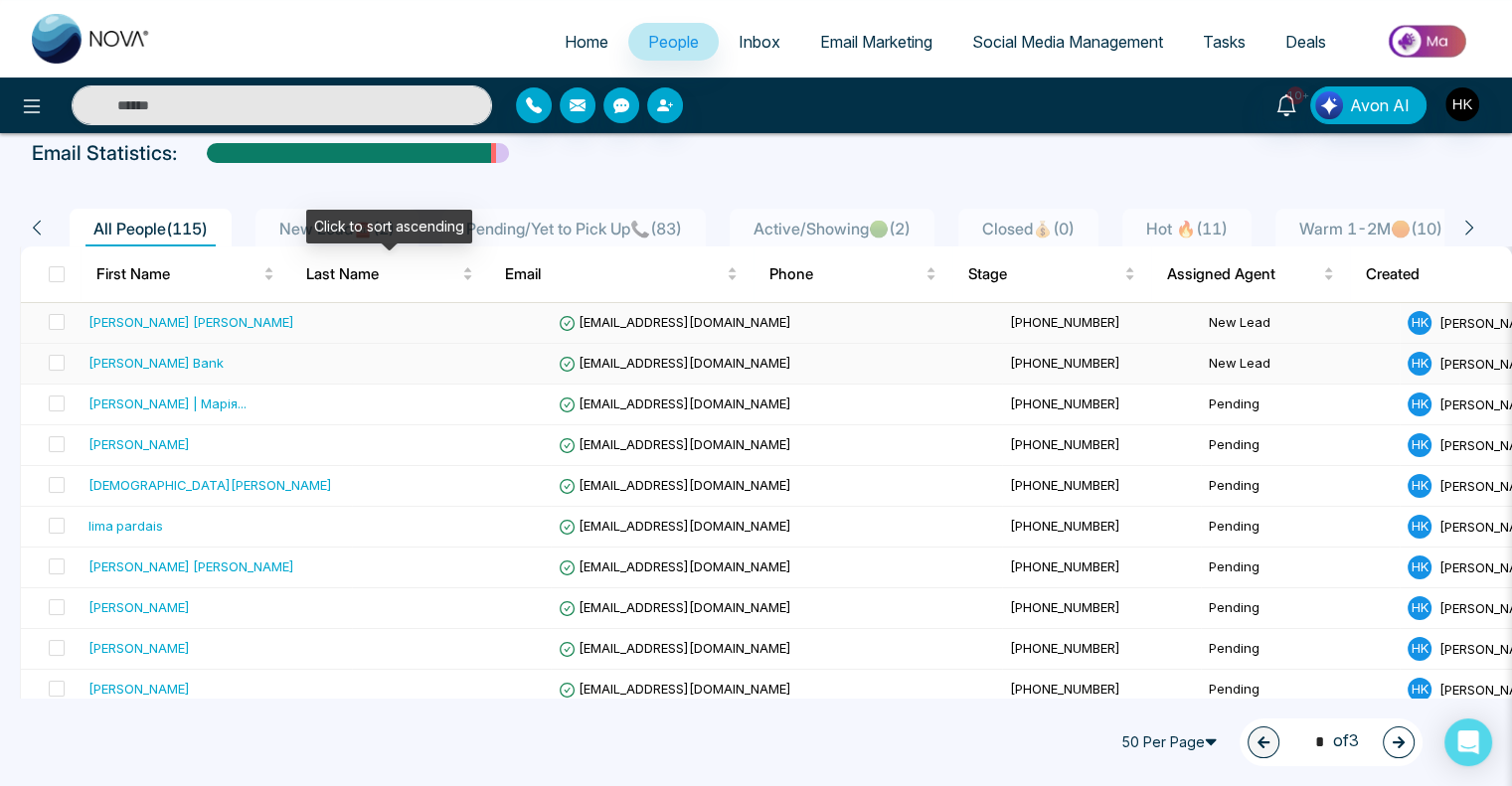 scroll, scrollTop: 99, scrollLeft: 0, axis: vertical 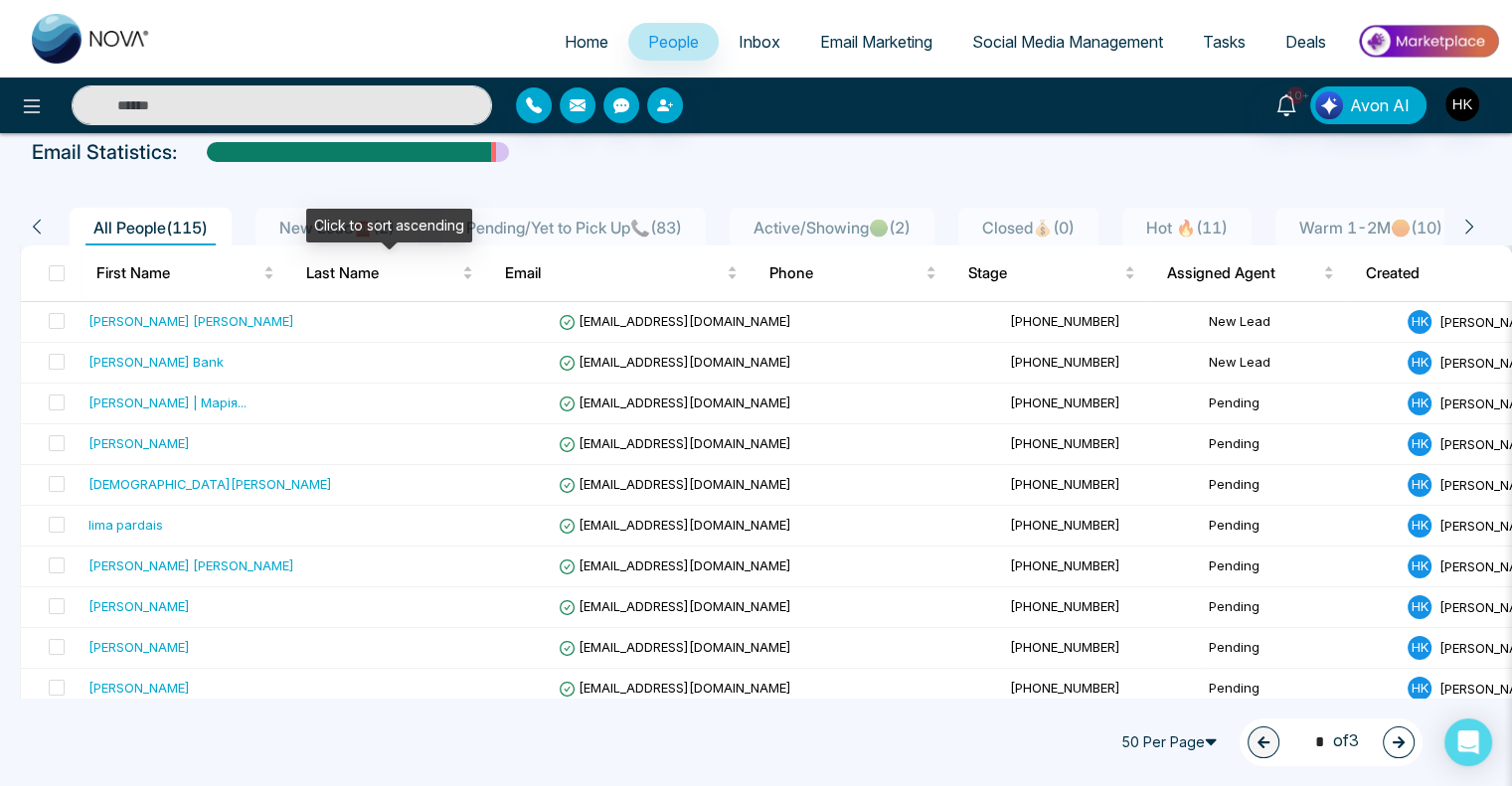 click on "Click to sort ascending" at bounding box center [389, 226] 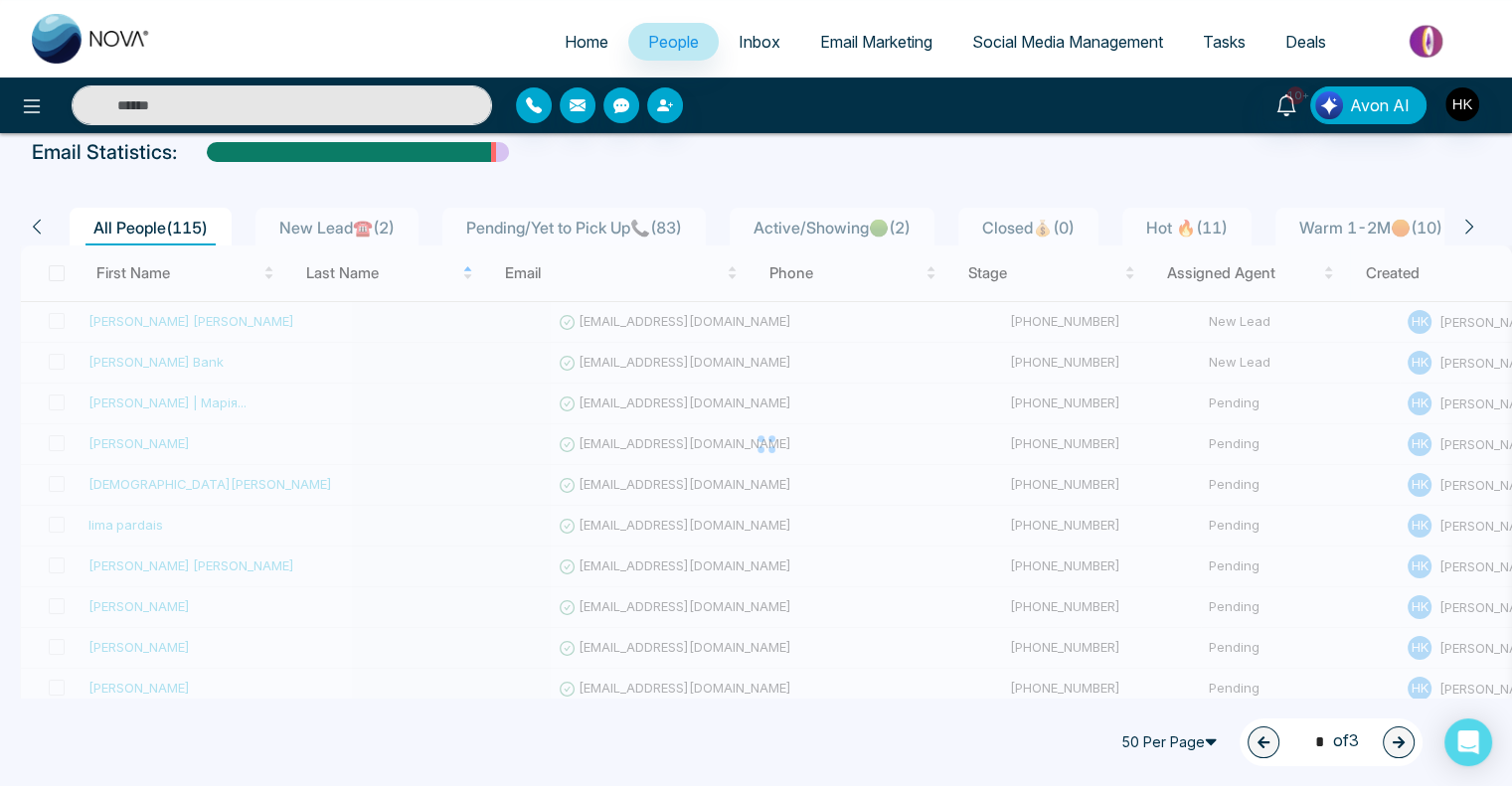 click on "New Lead☎️  ( 2 )" at bounding box center (337, 228) 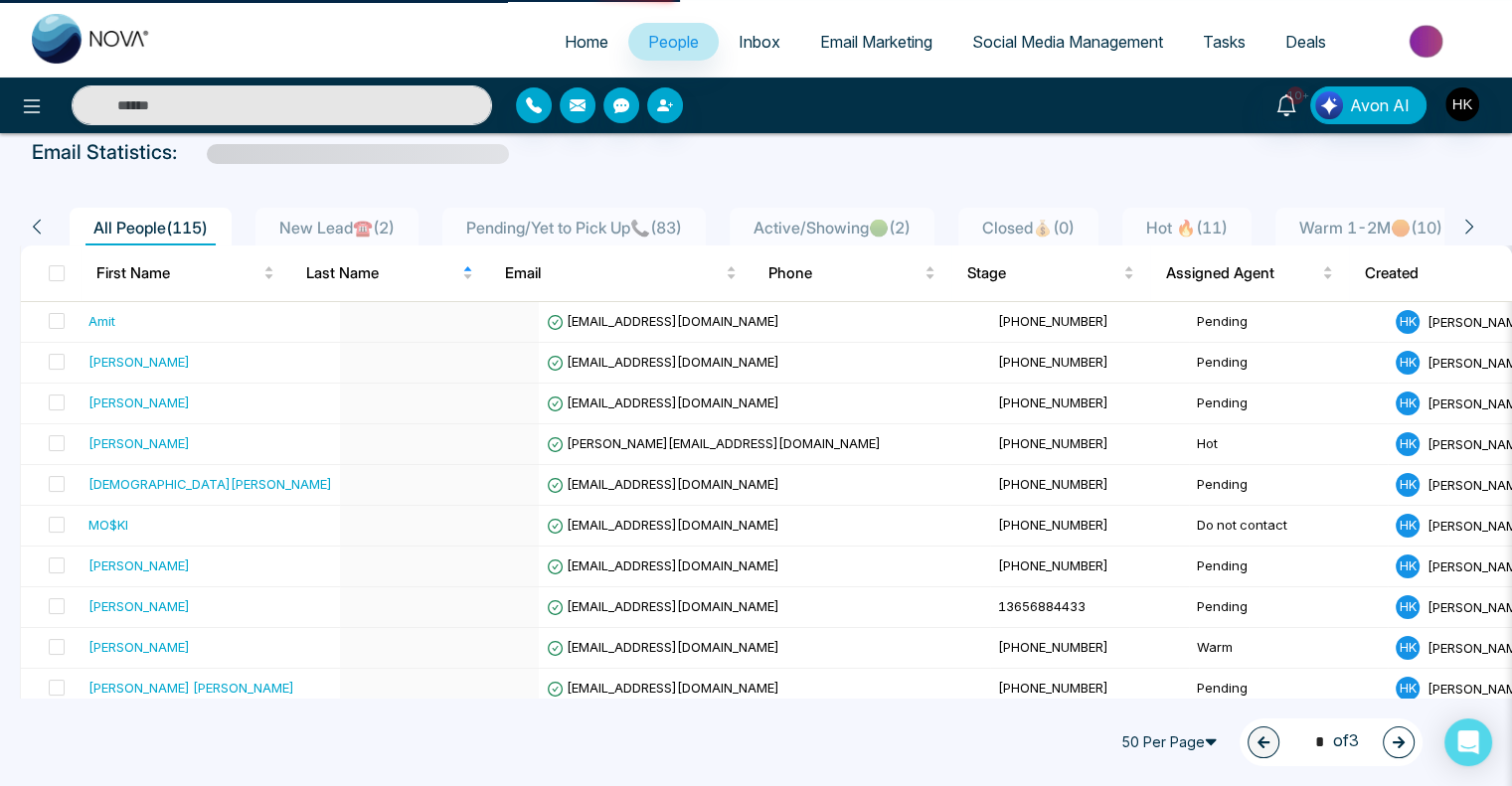 scroll, scrollTop: 0, scrollLeft: 0, axis: both 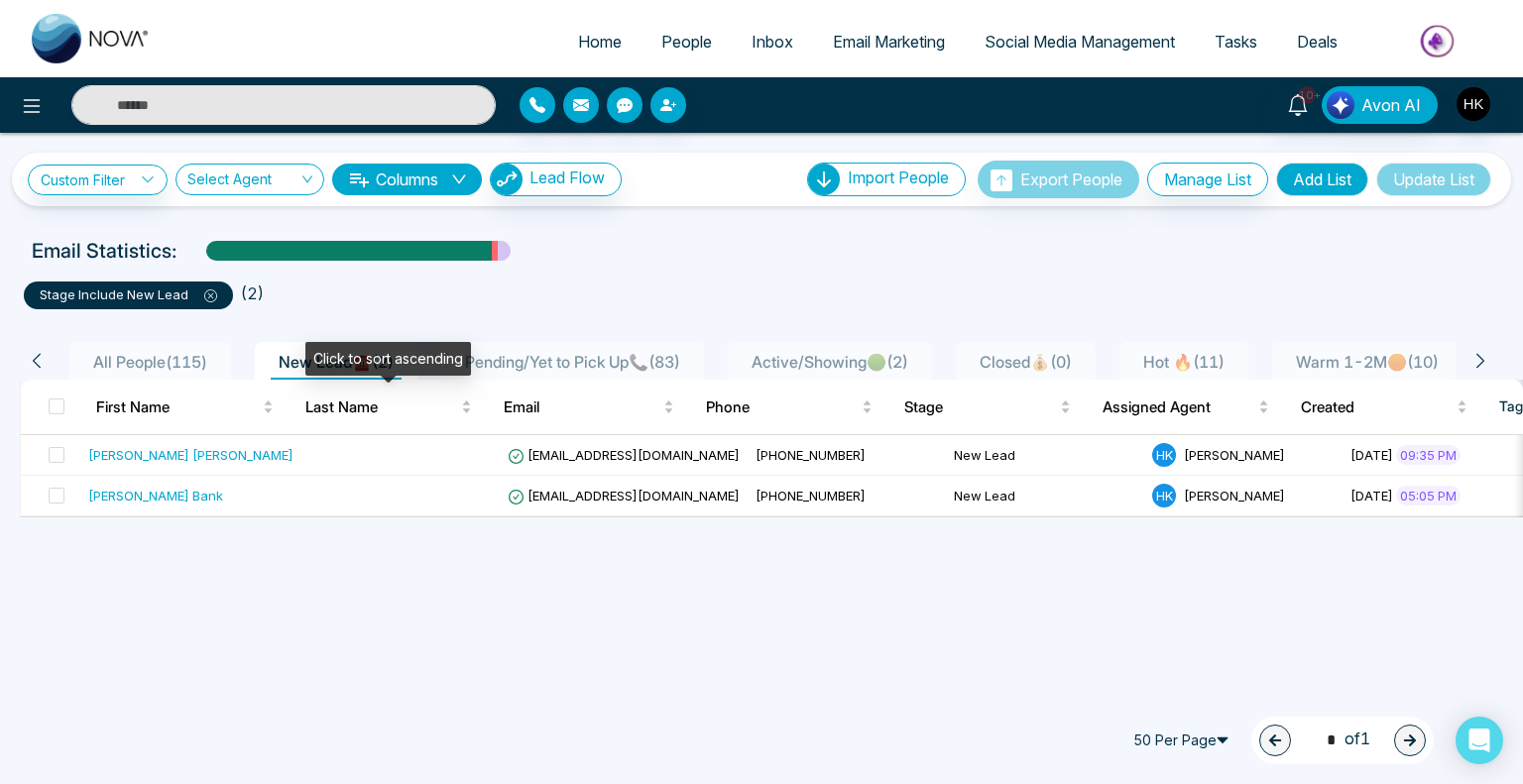 click on "**********" at bounding box center (762, 392) 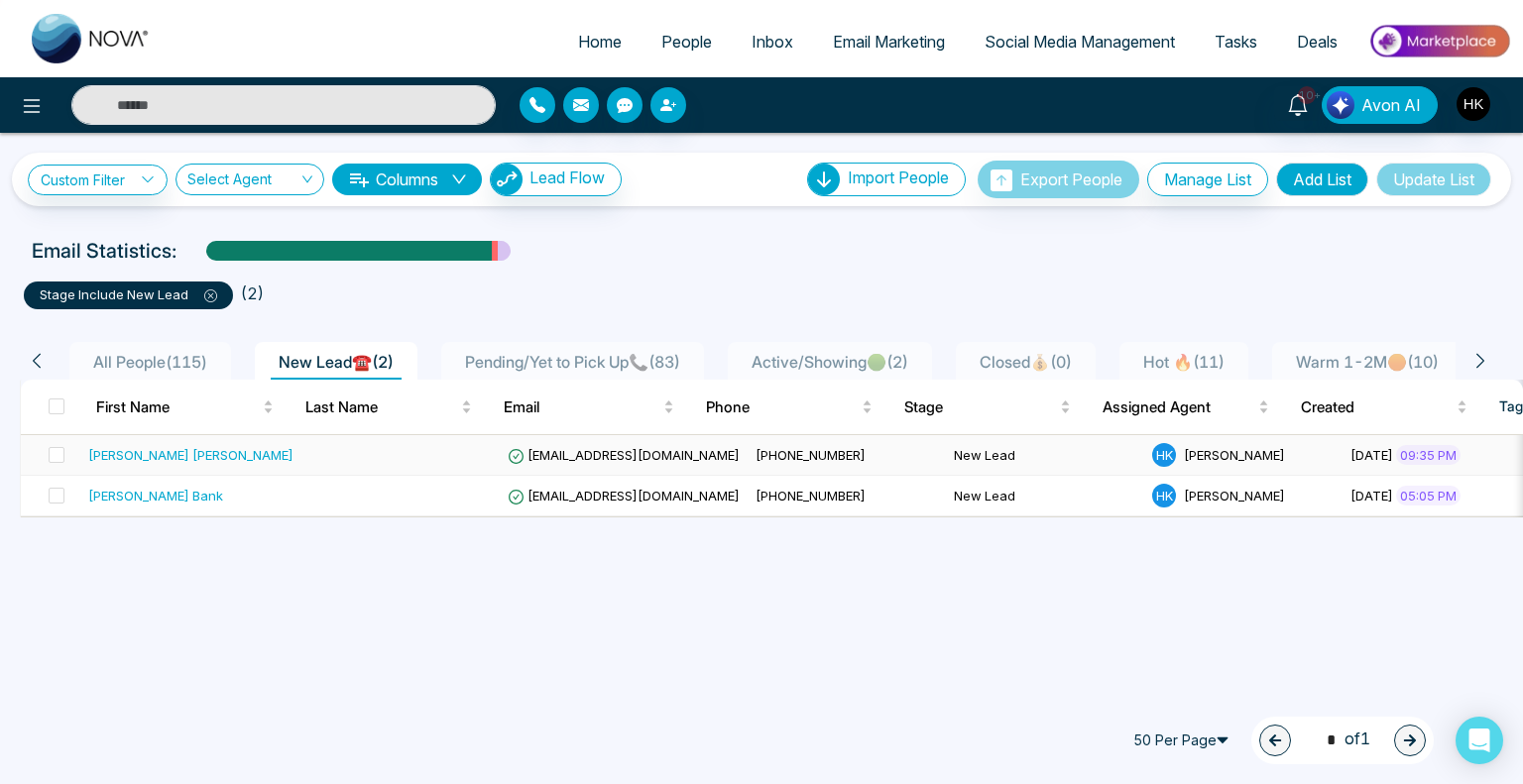 click on "[PERSON_NAME] [PERSON_NAME]" at bounding box center (190, 455) 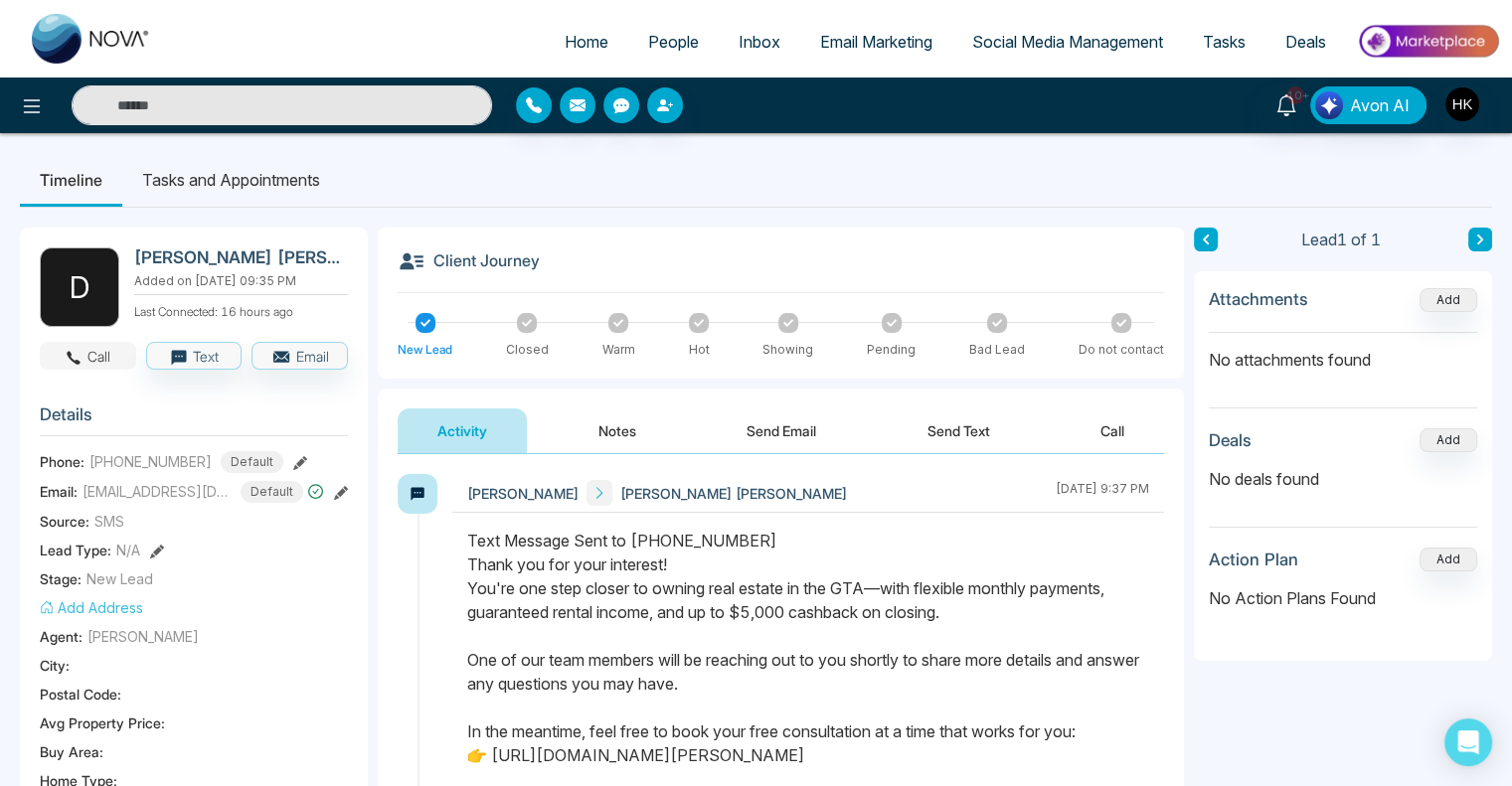 click on "Call" at bounding box center [87, 356] 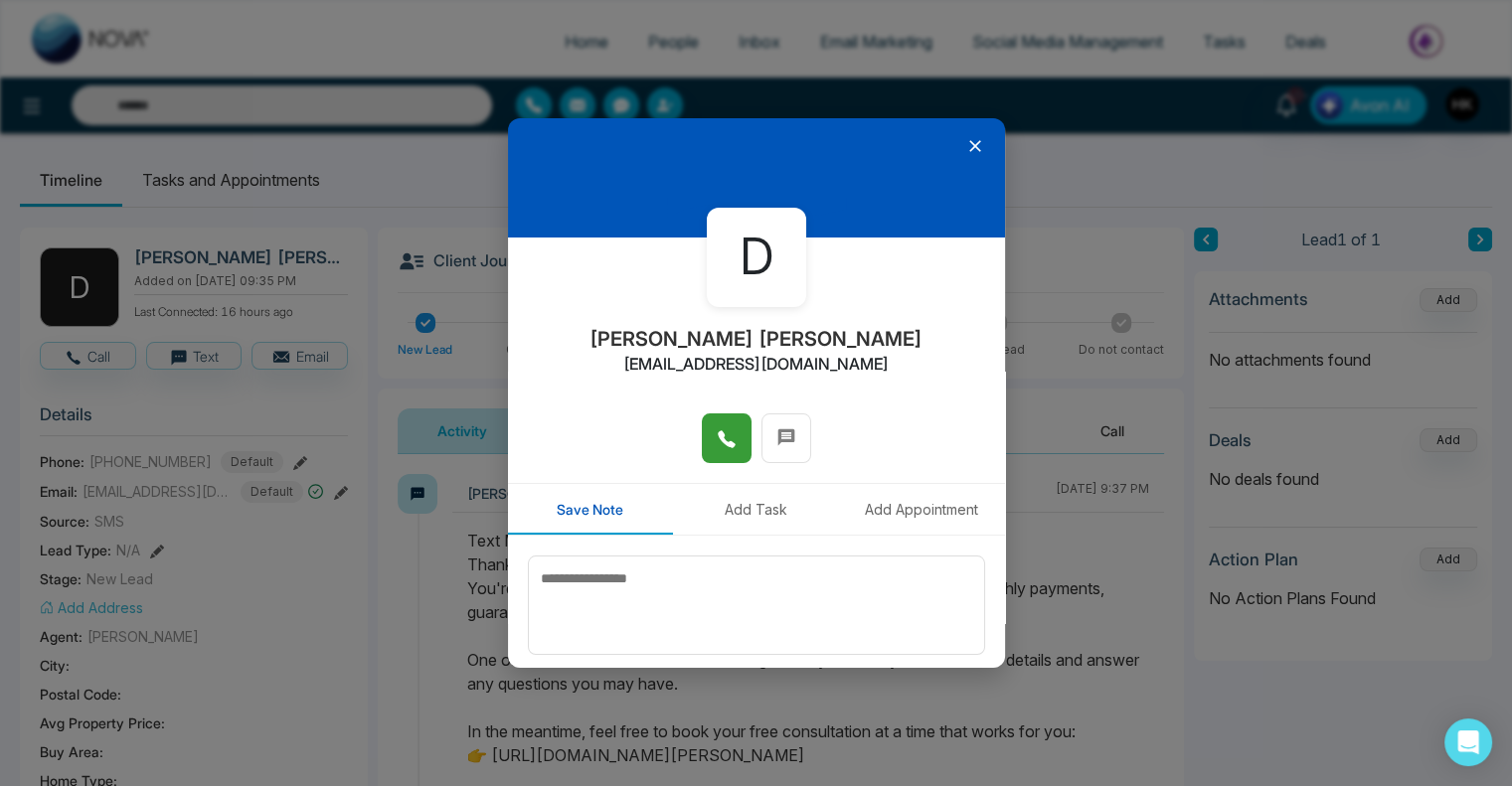 click 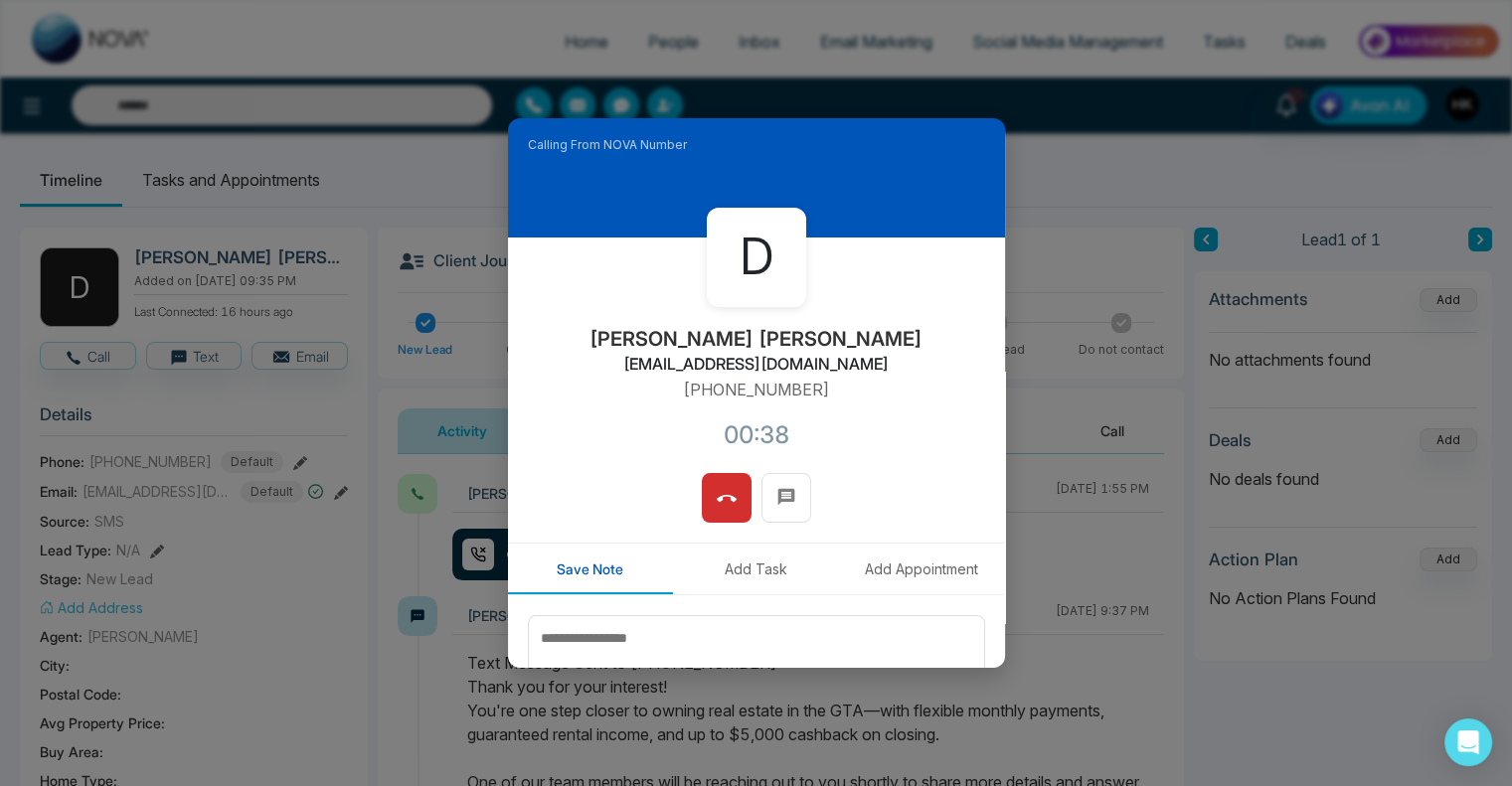 click on "[PERSON_NAME] [PERSON_NAME] [EMAIL_ADDRESS][DOMAIN_NAME] [PHONE_NUMBER]:38" at bounding box center [756, 355] 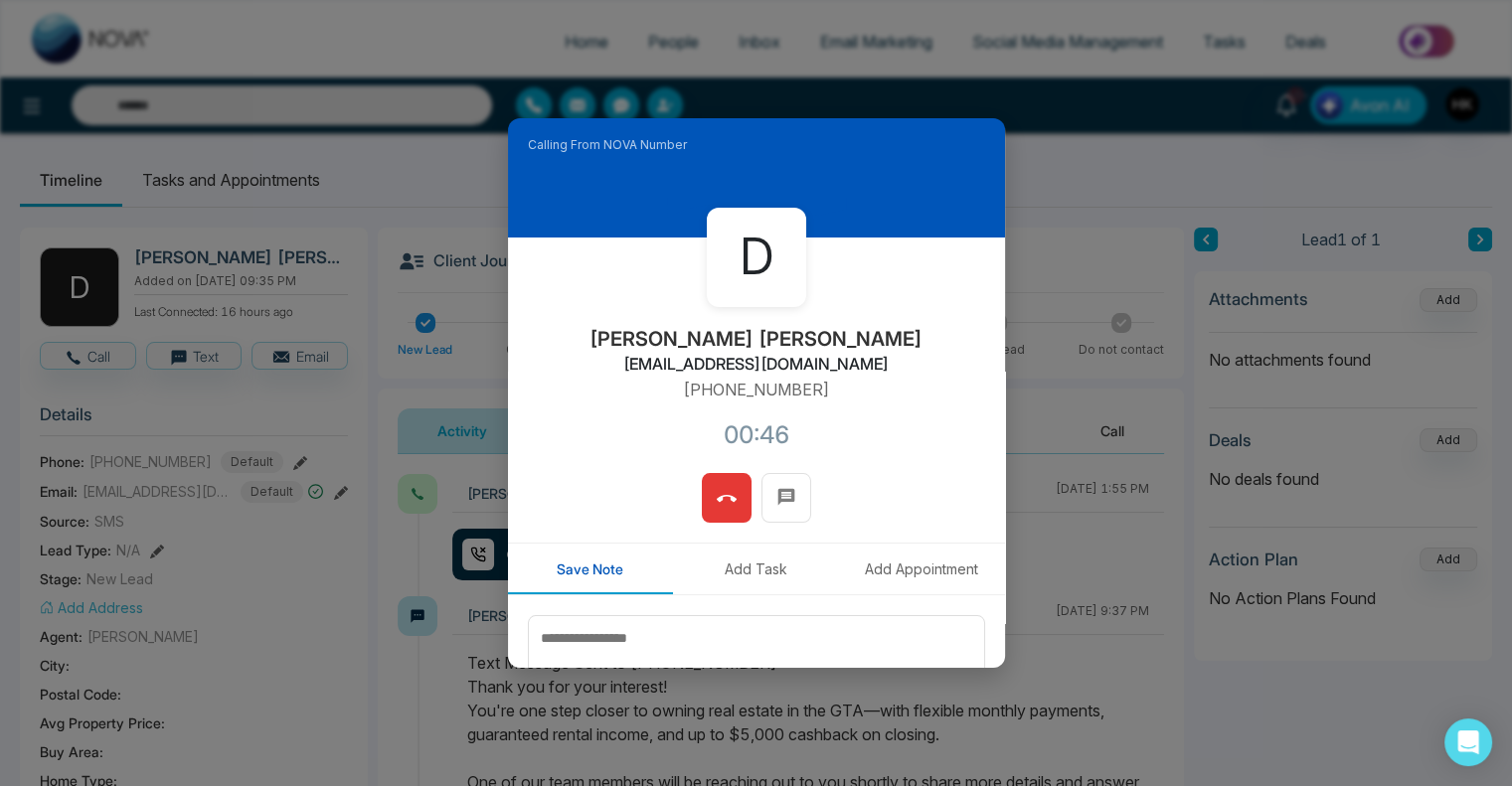 click 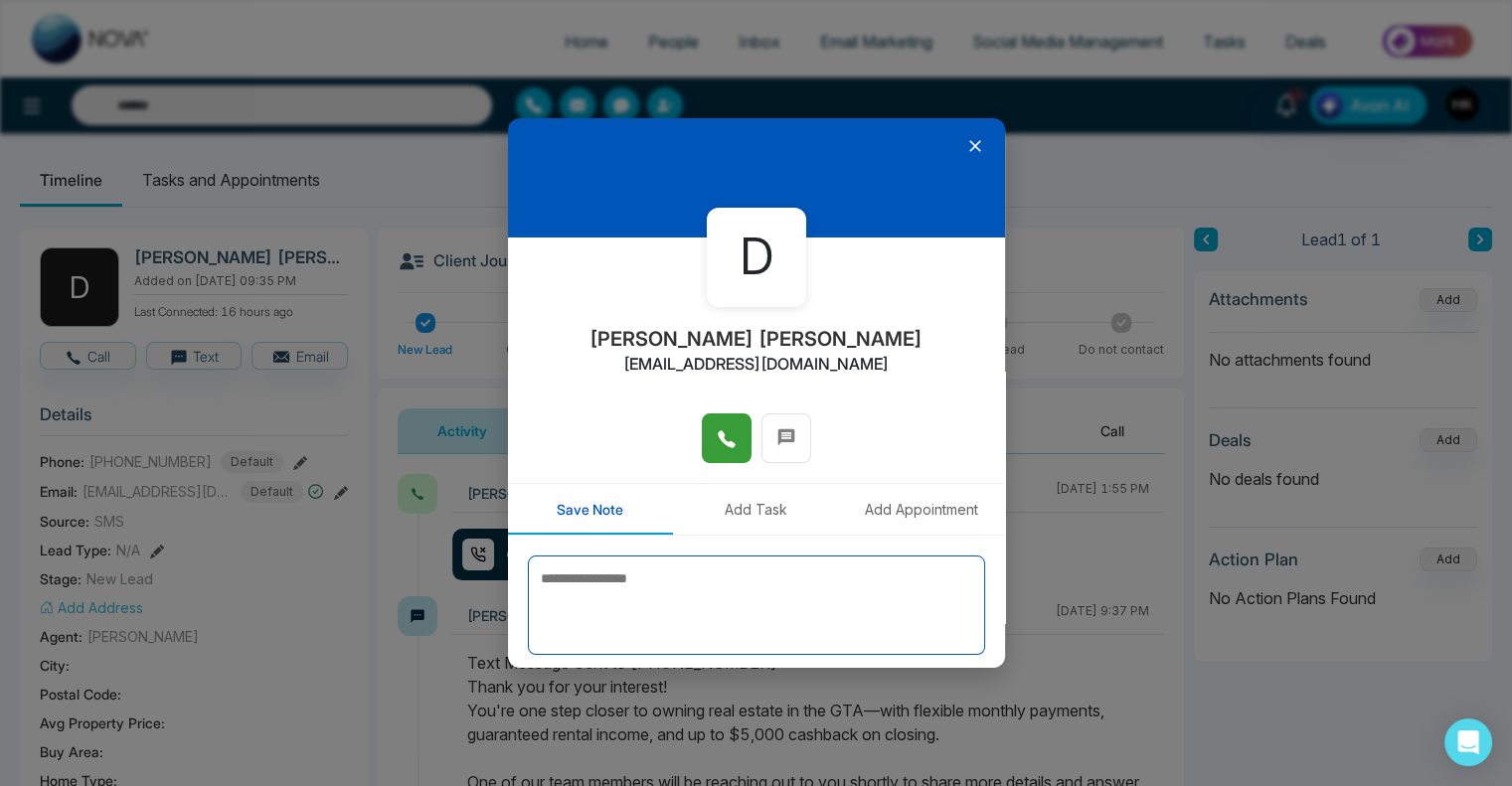 click at bounding box center [756, 605] 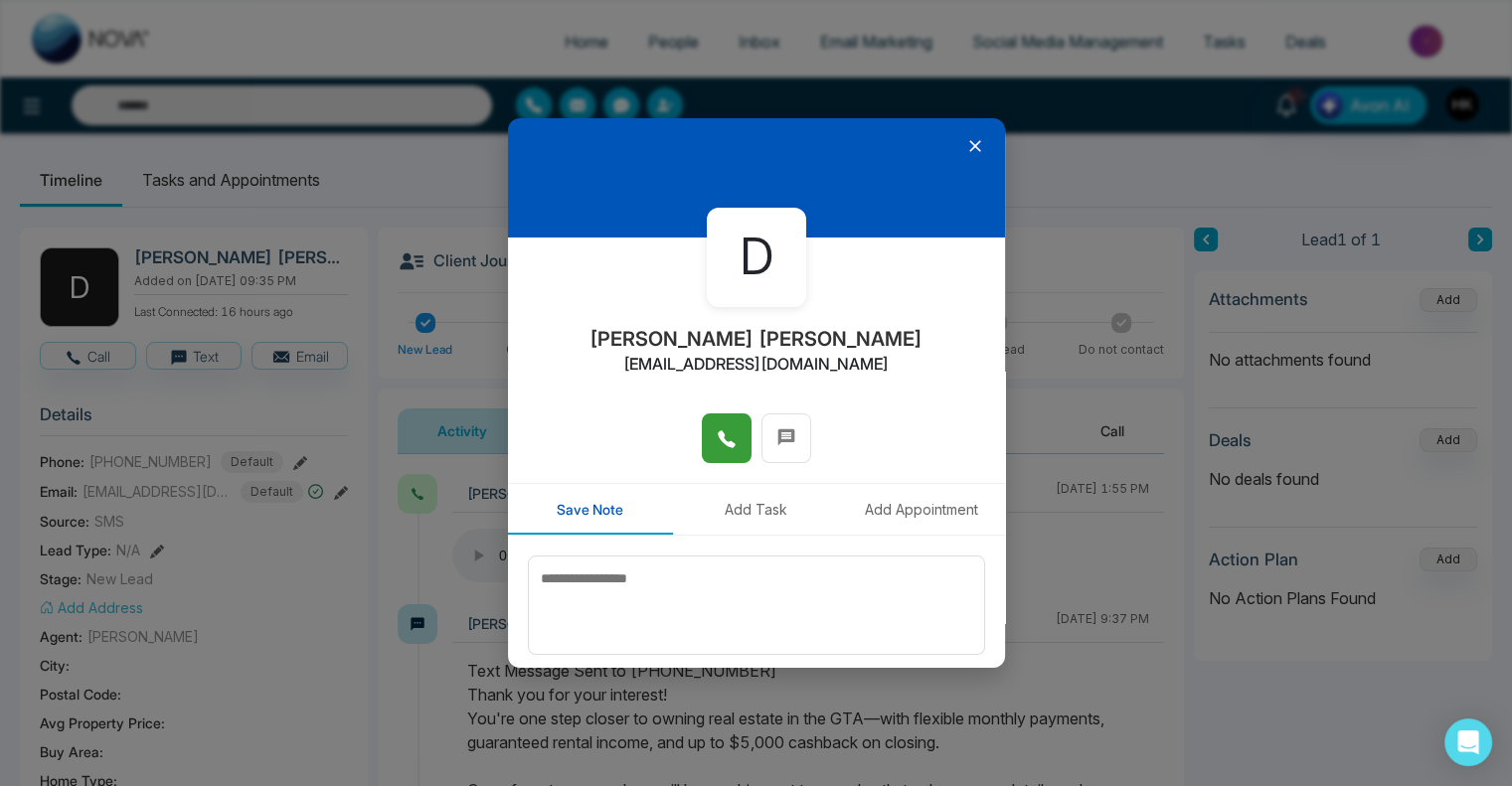 click 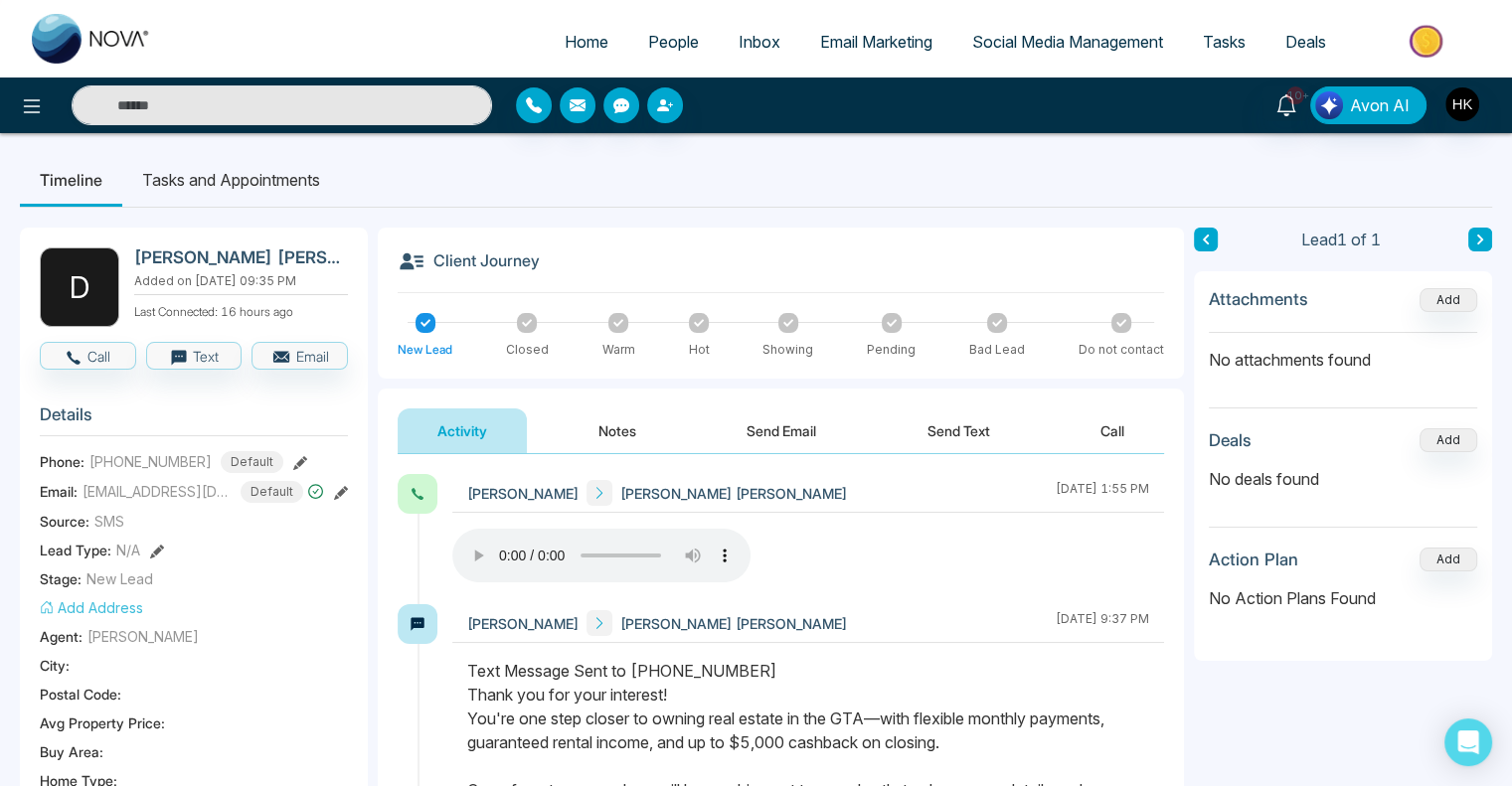 click 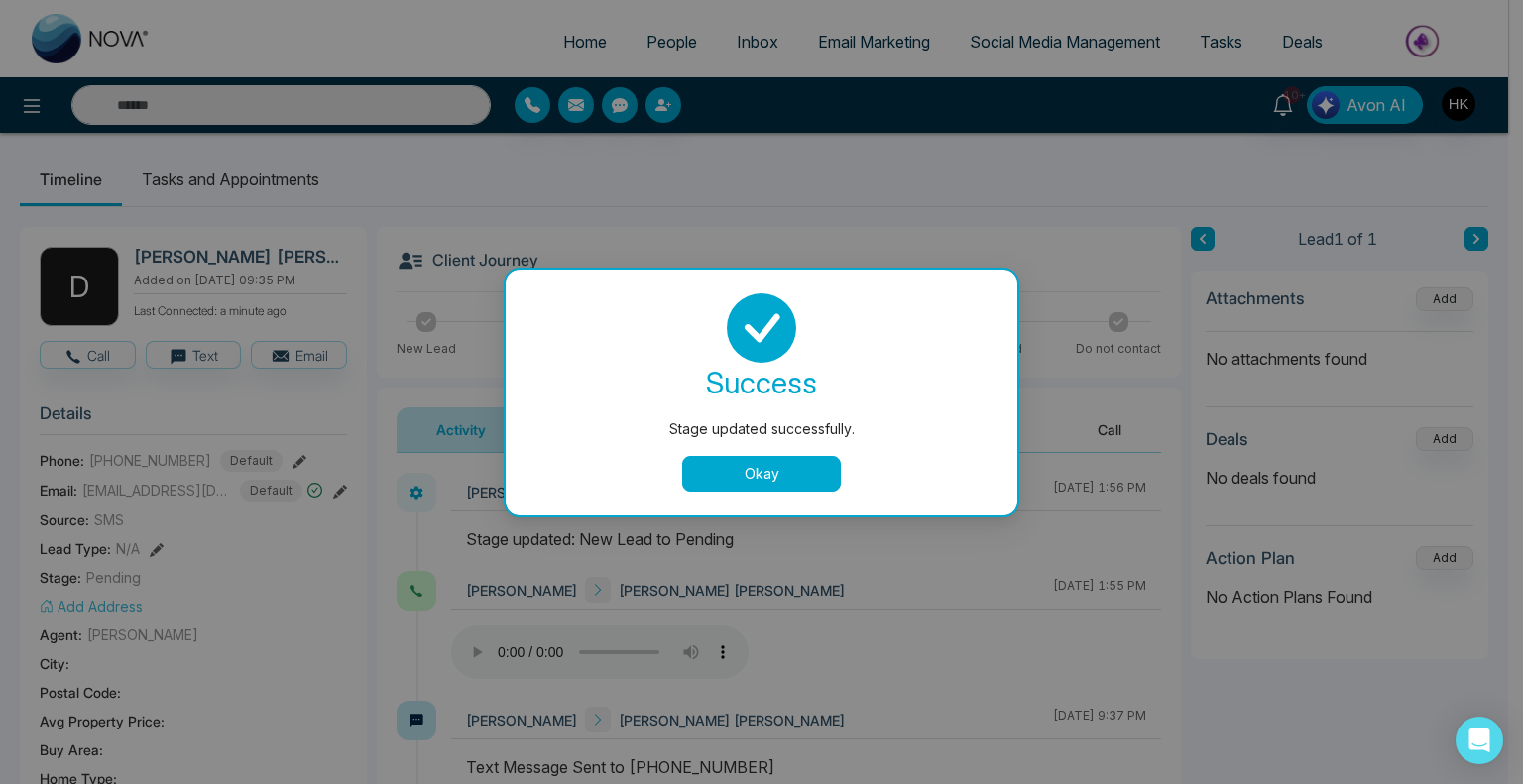 click on "Okay" at bounding box center [762, 474] 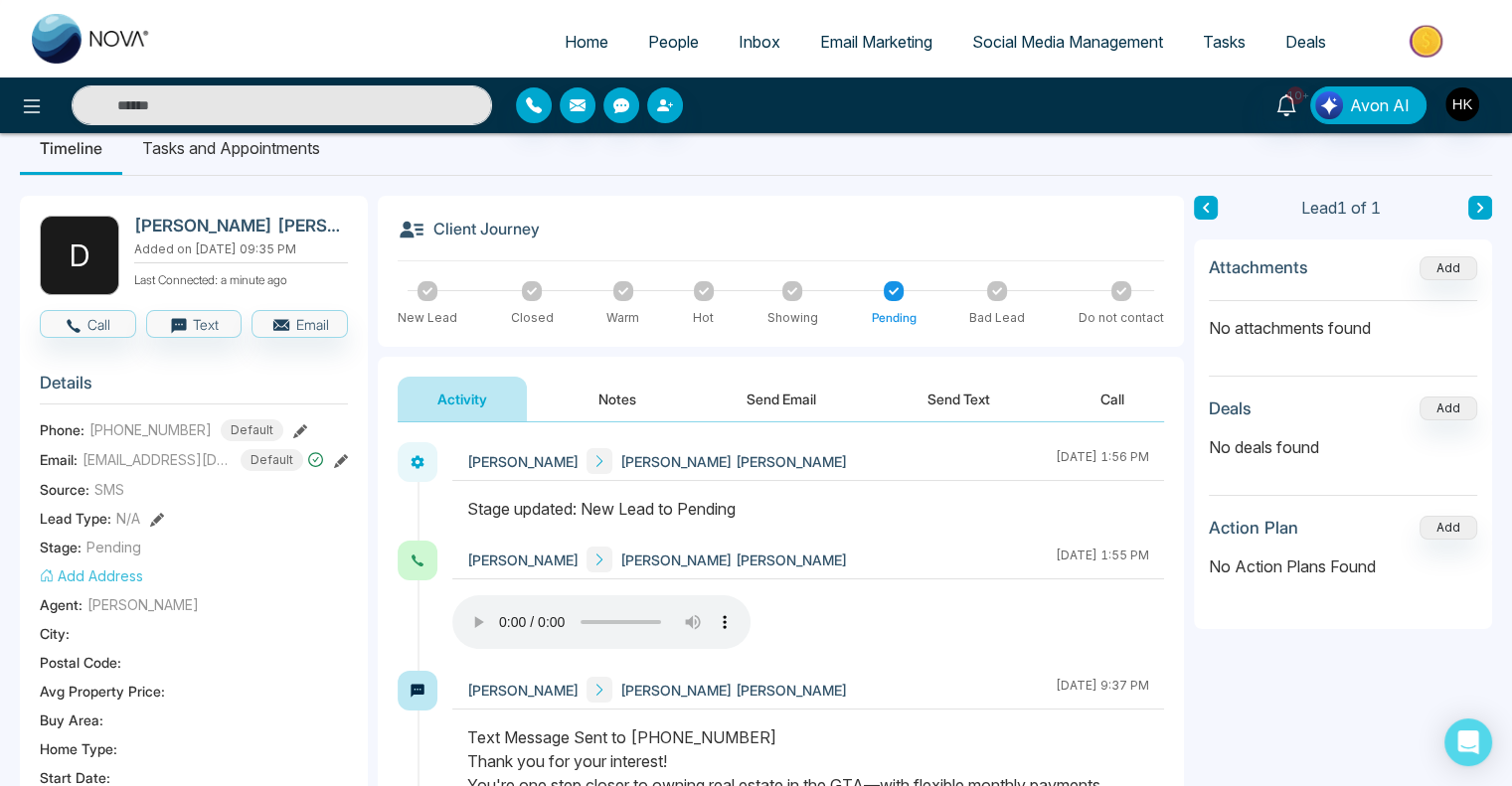 scroll, scrollTop: 0, scrollLeft: 0, axis: both 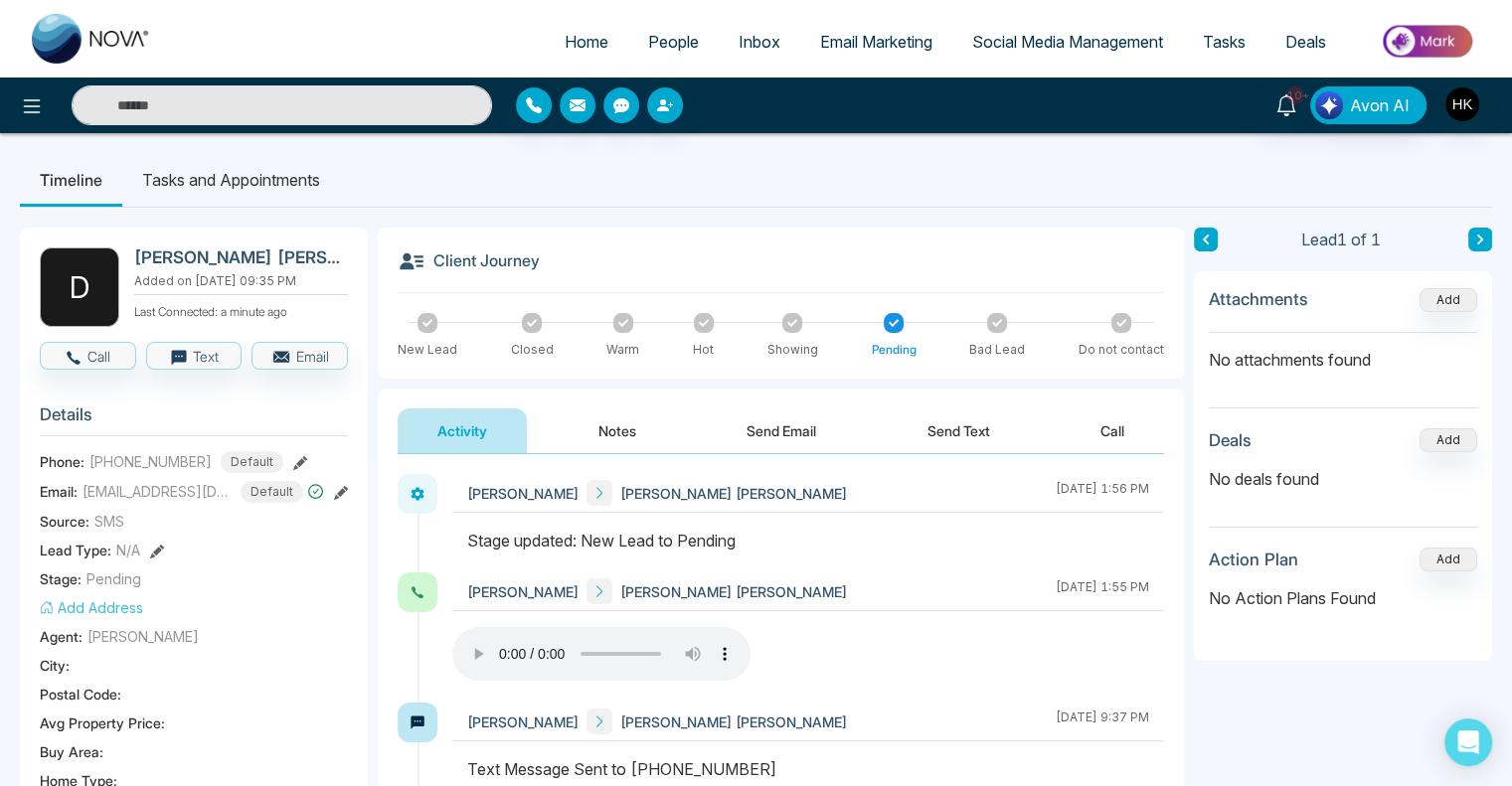 click on "People" at bounding box center [673, 42] 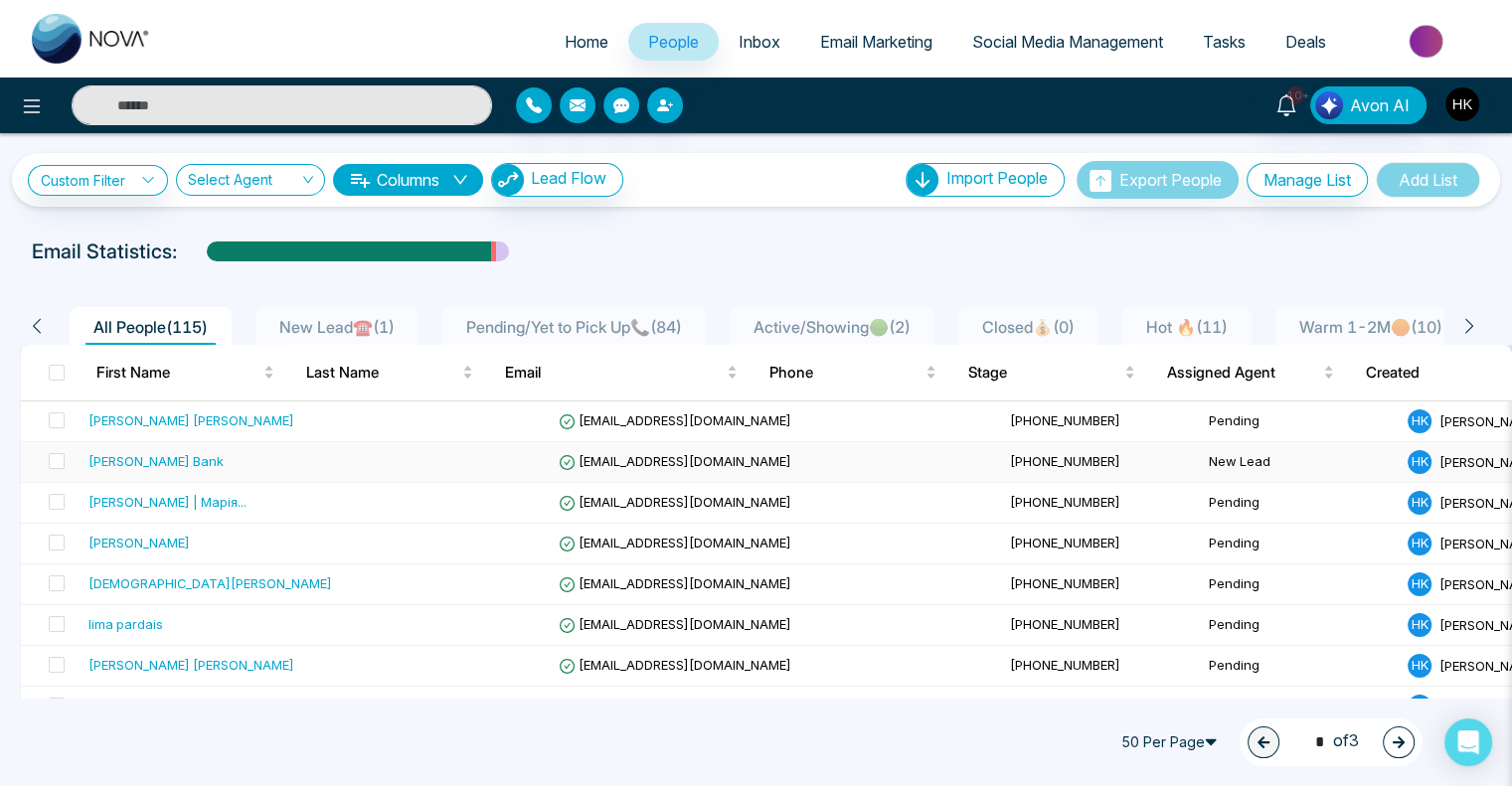 click on "[PERSON_NAME] Bank" at bounding box center (156, 461) 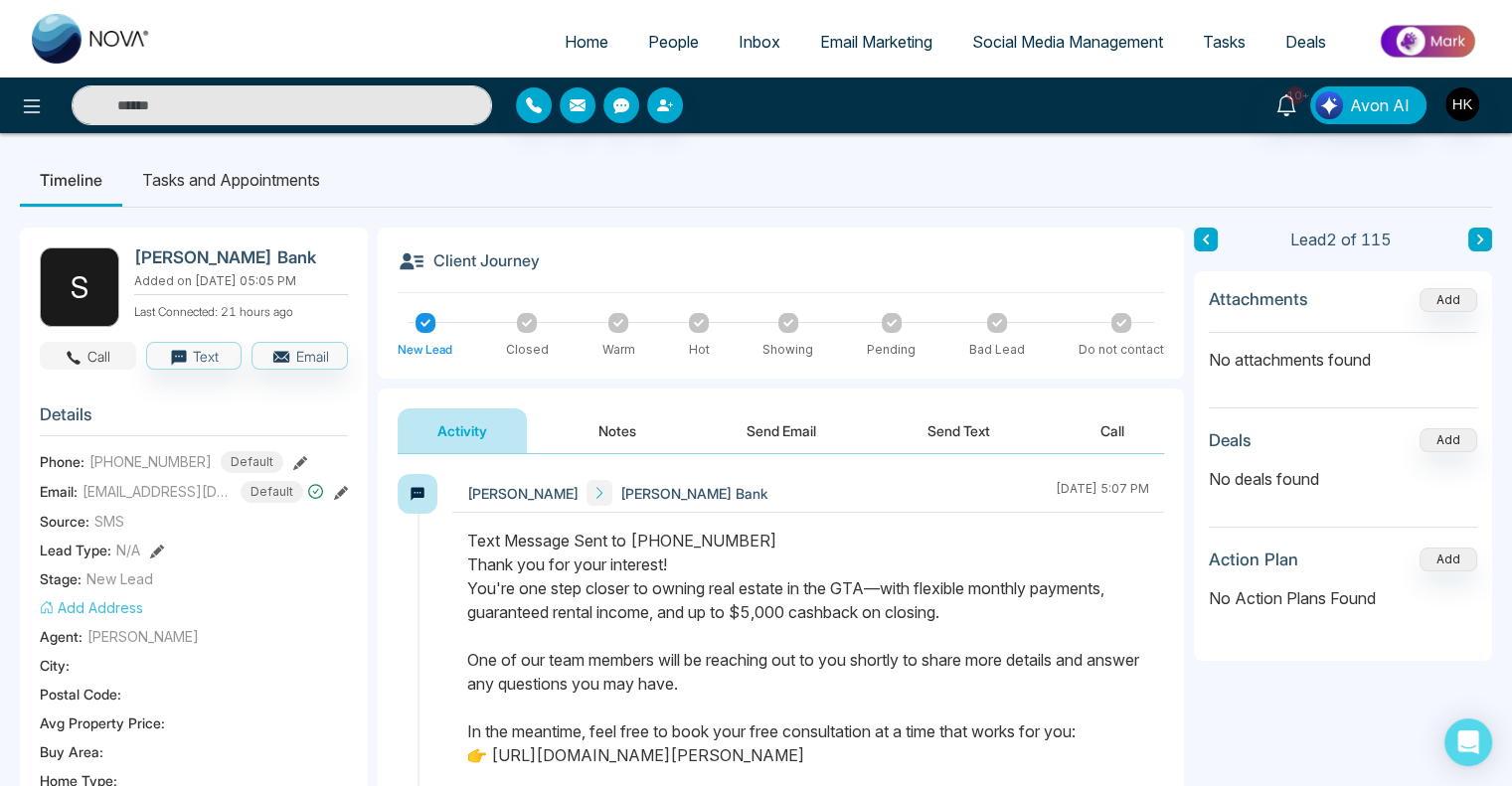click on "Call" at bounding box center (87, 356) 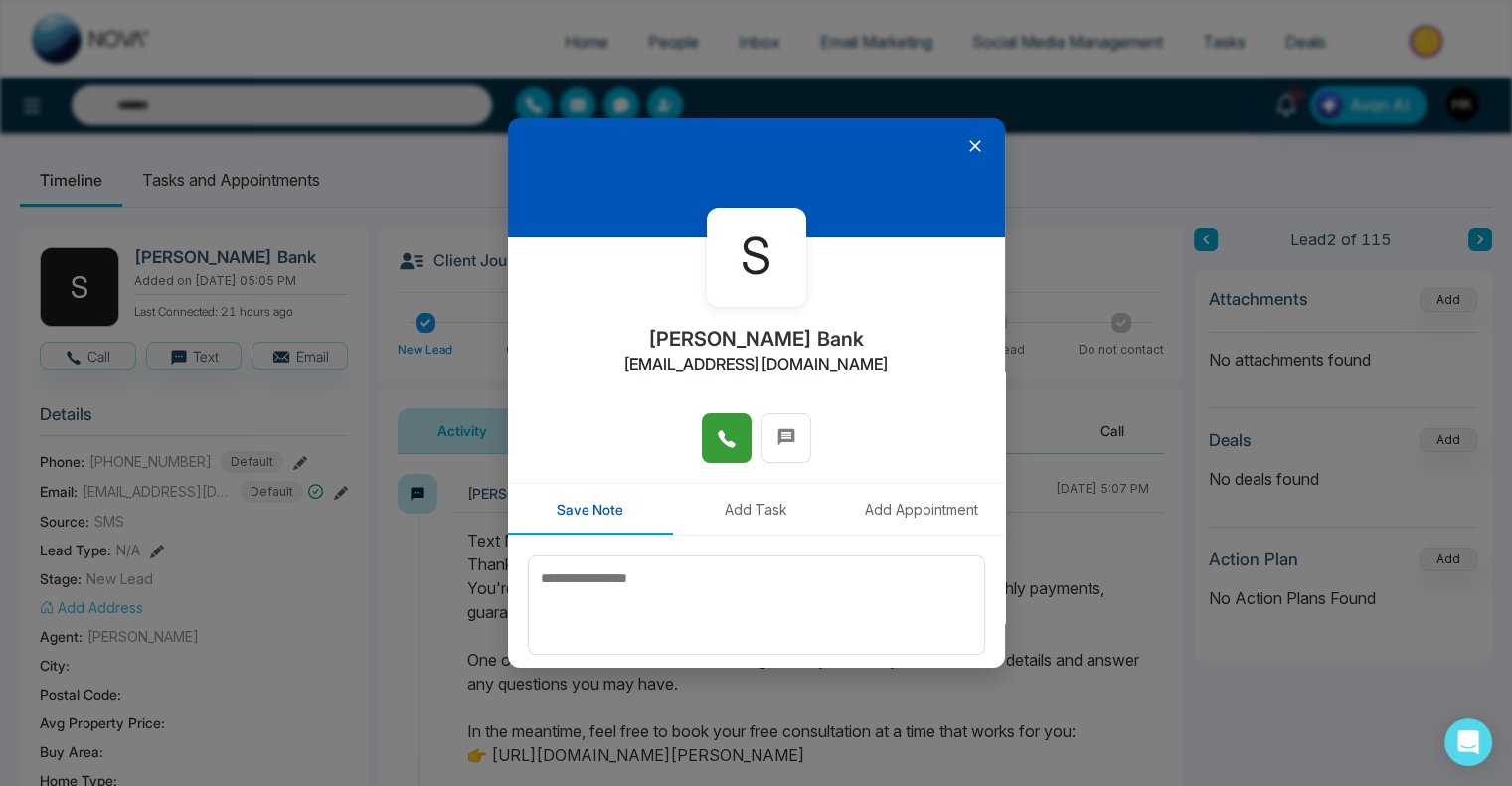 click 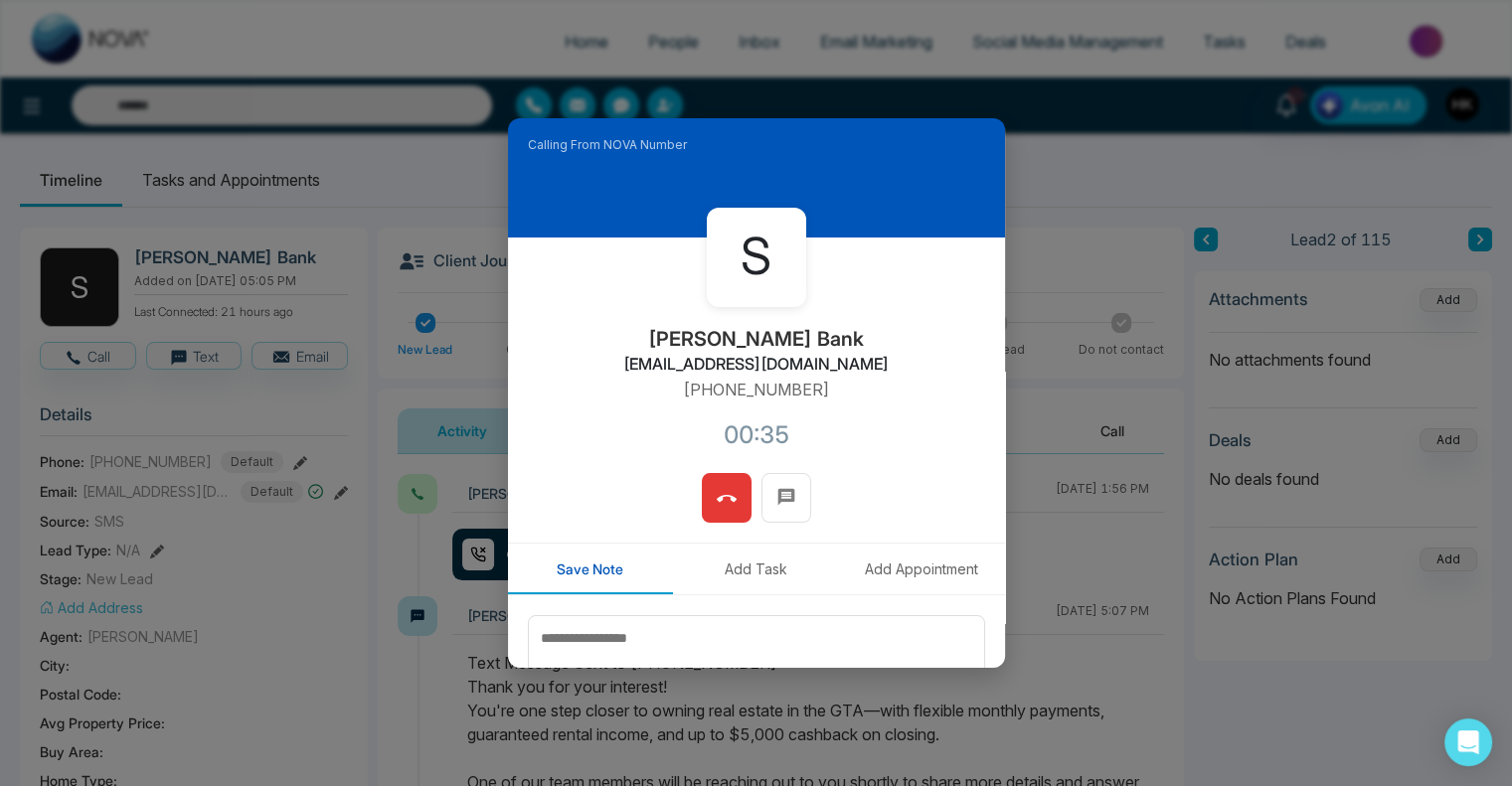 click at bounding box center (727, 498) 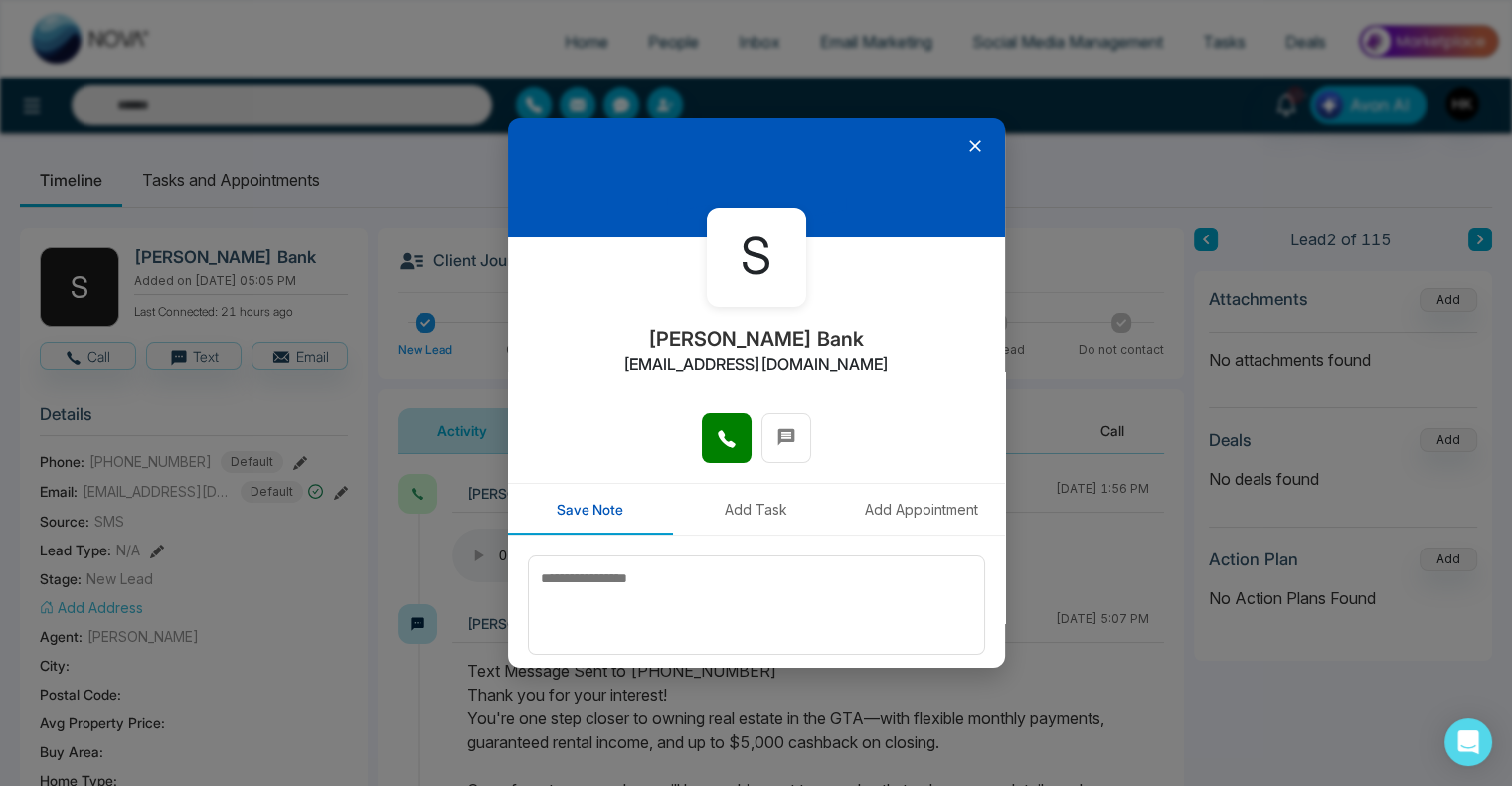 click 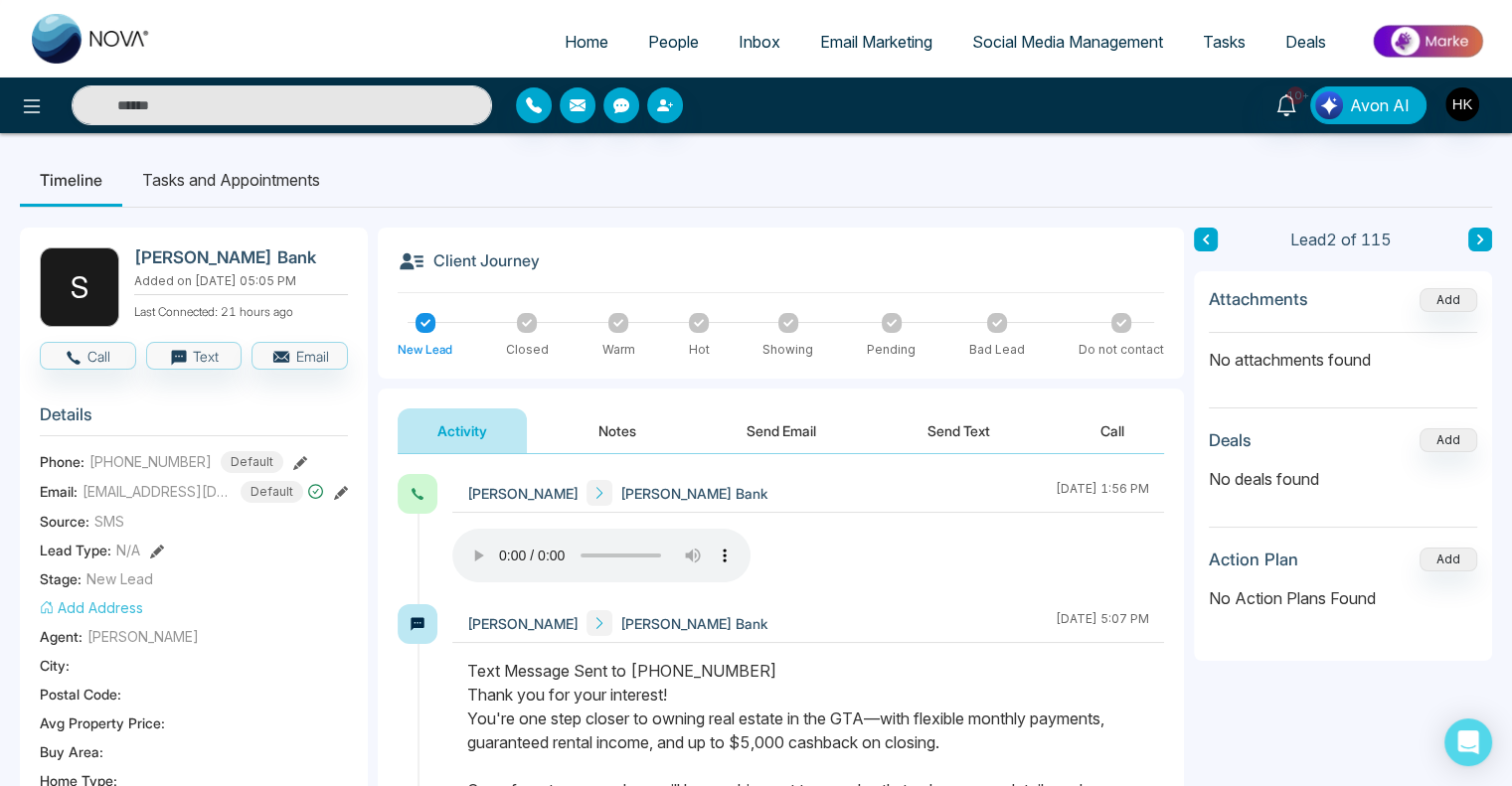 click on "Send Email" at bounding box center (781, 430) 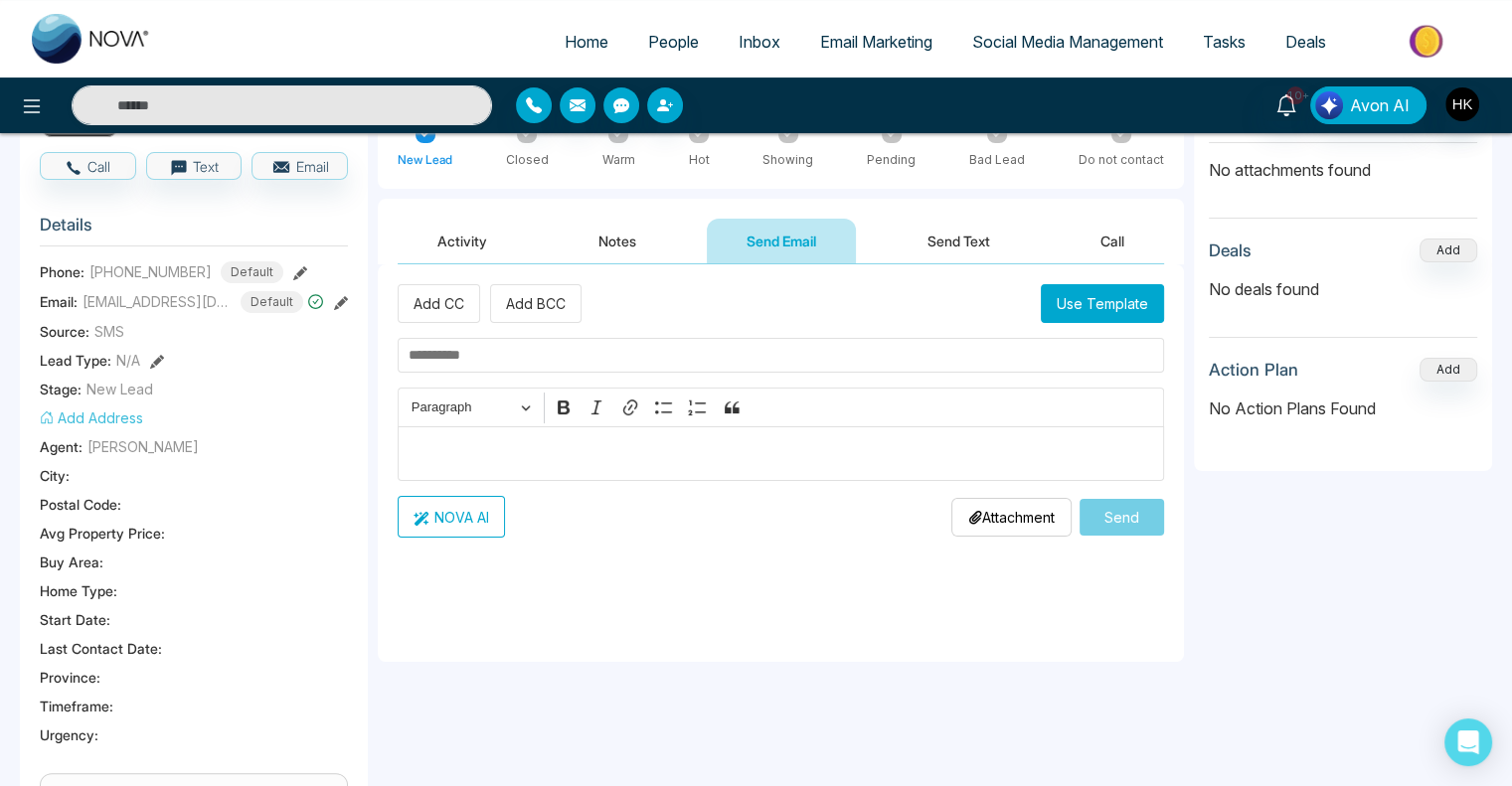 scroll, scrollTop: 199, scrollLeft: 0, axis: vertical 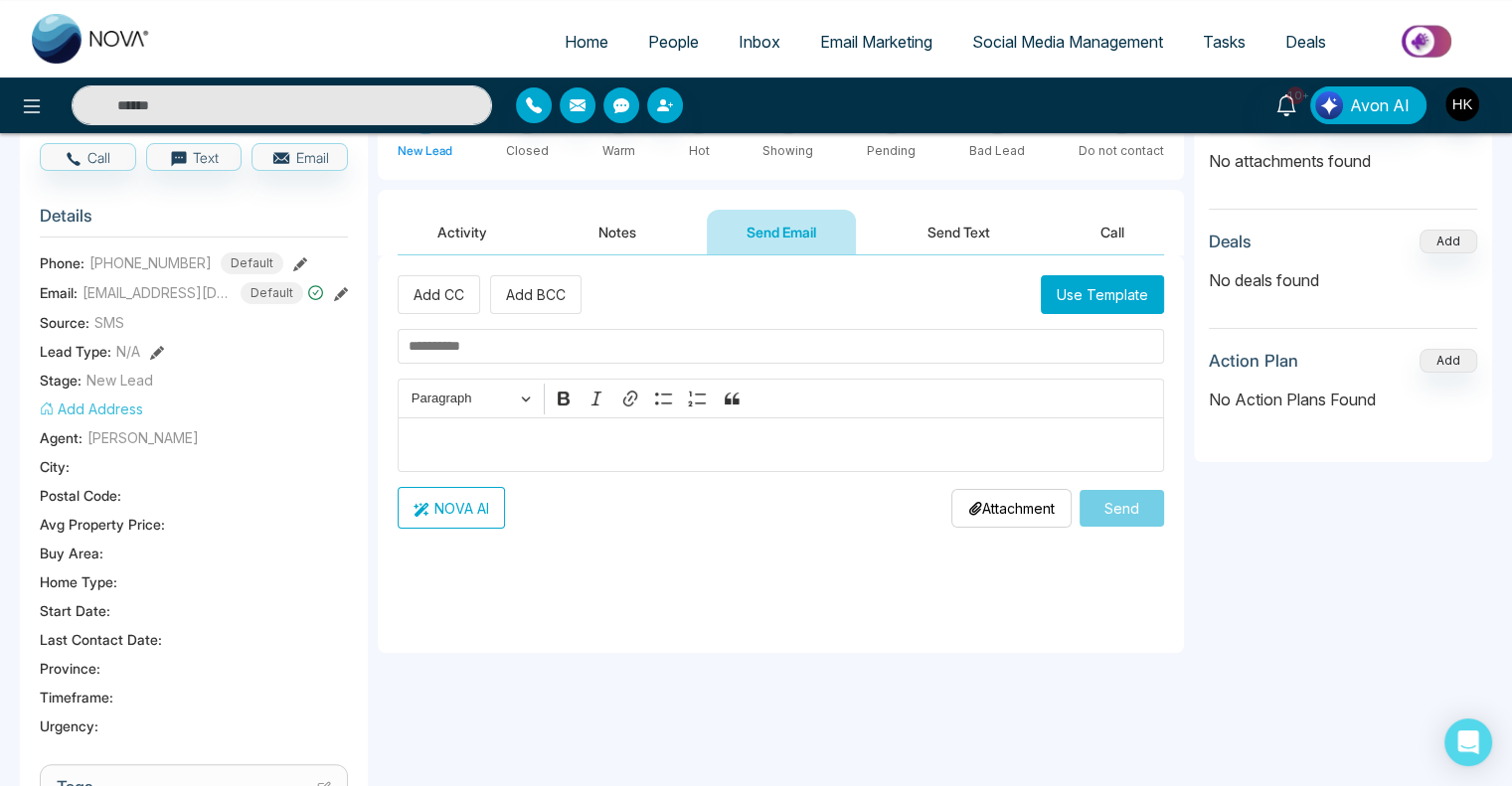 drag, startPoint x: 1108, startPoint y: 258, endPoint x: 1109, endPoint y: 271, distance: 13.038405 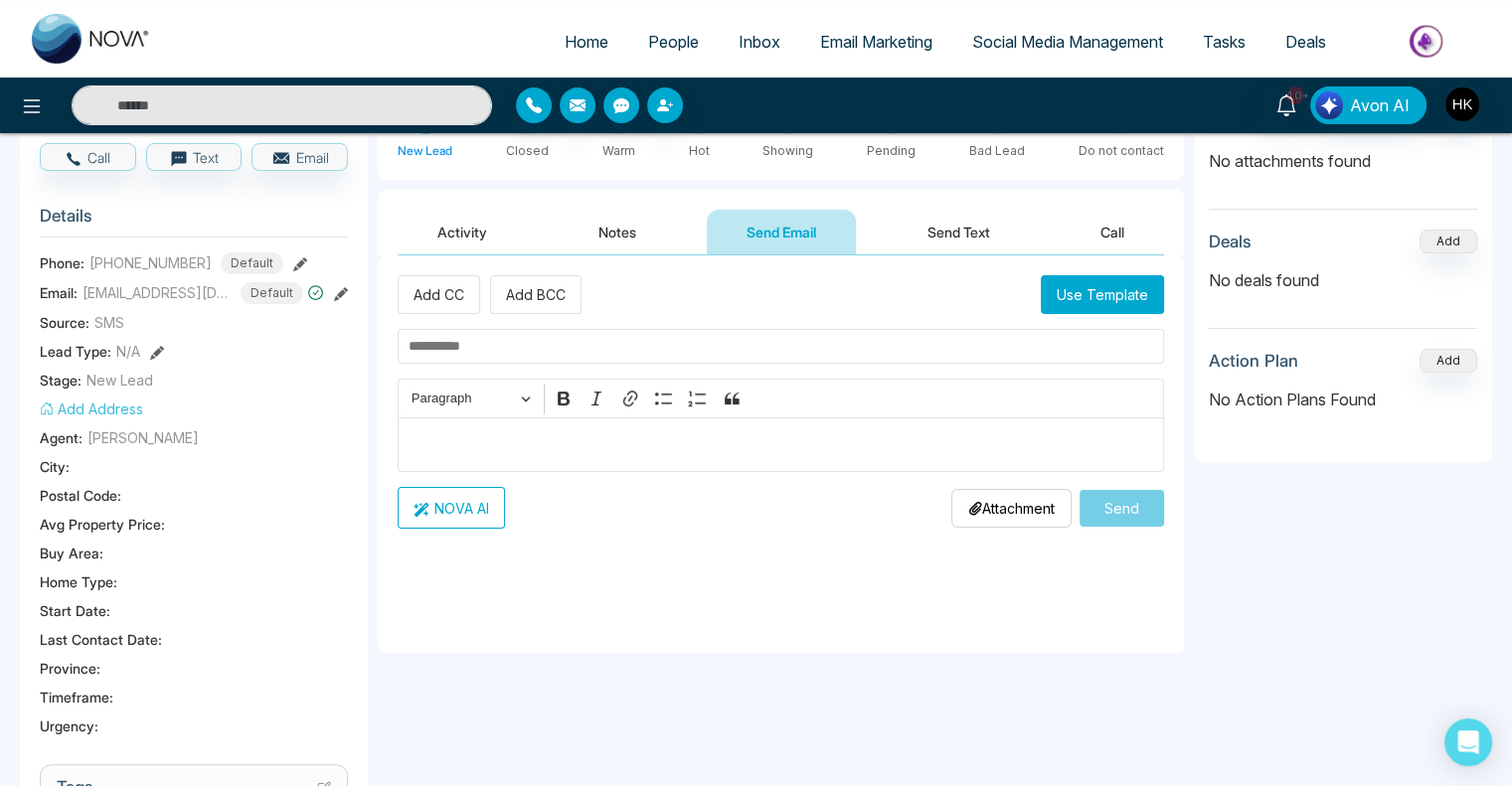 click on "**********" at bounding box center [780, 454] 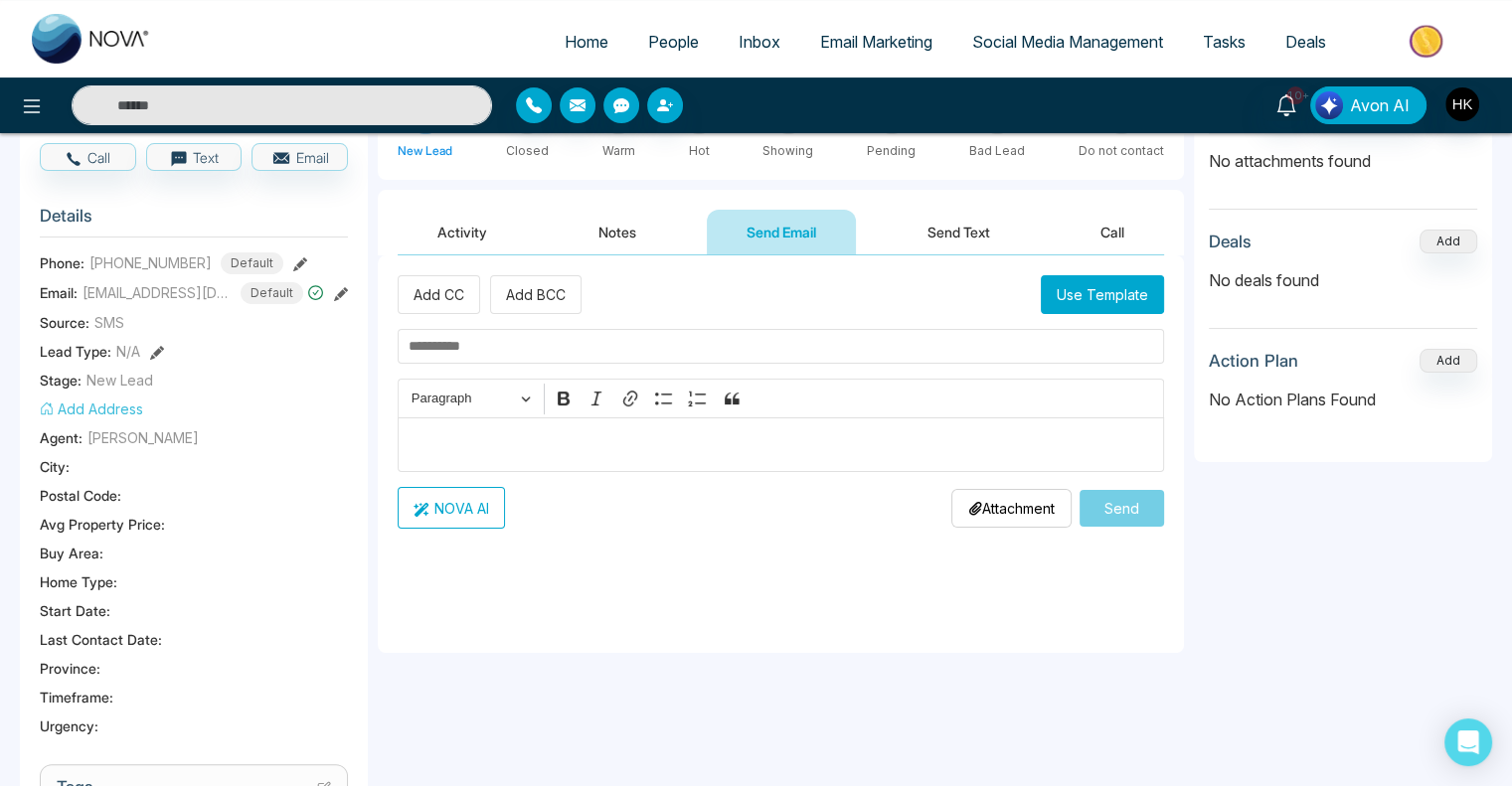click on "Use Template" at bounding box center [1102, 294] 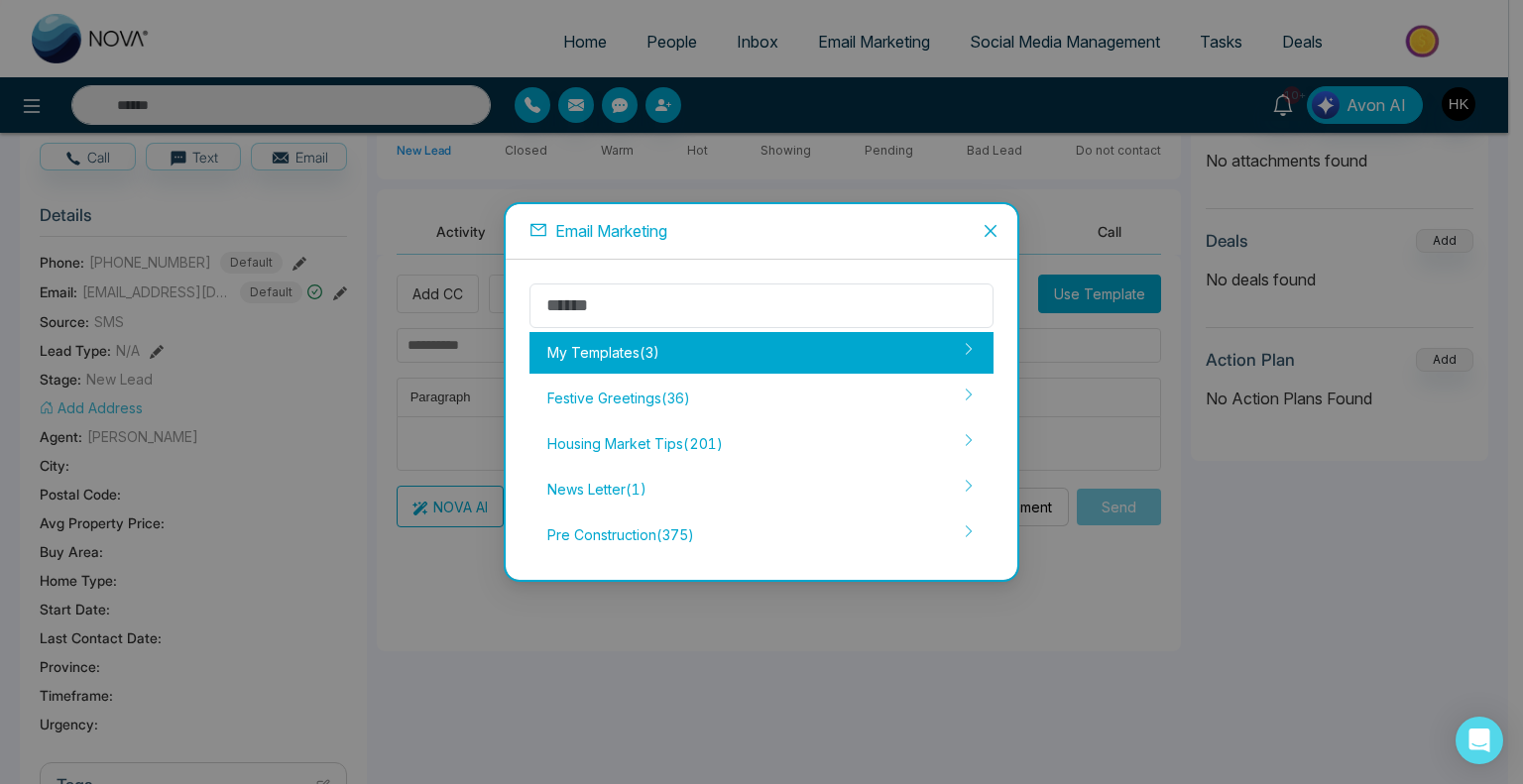 click on "My Templates  ( 3 )" at bounding box center [762, 353] 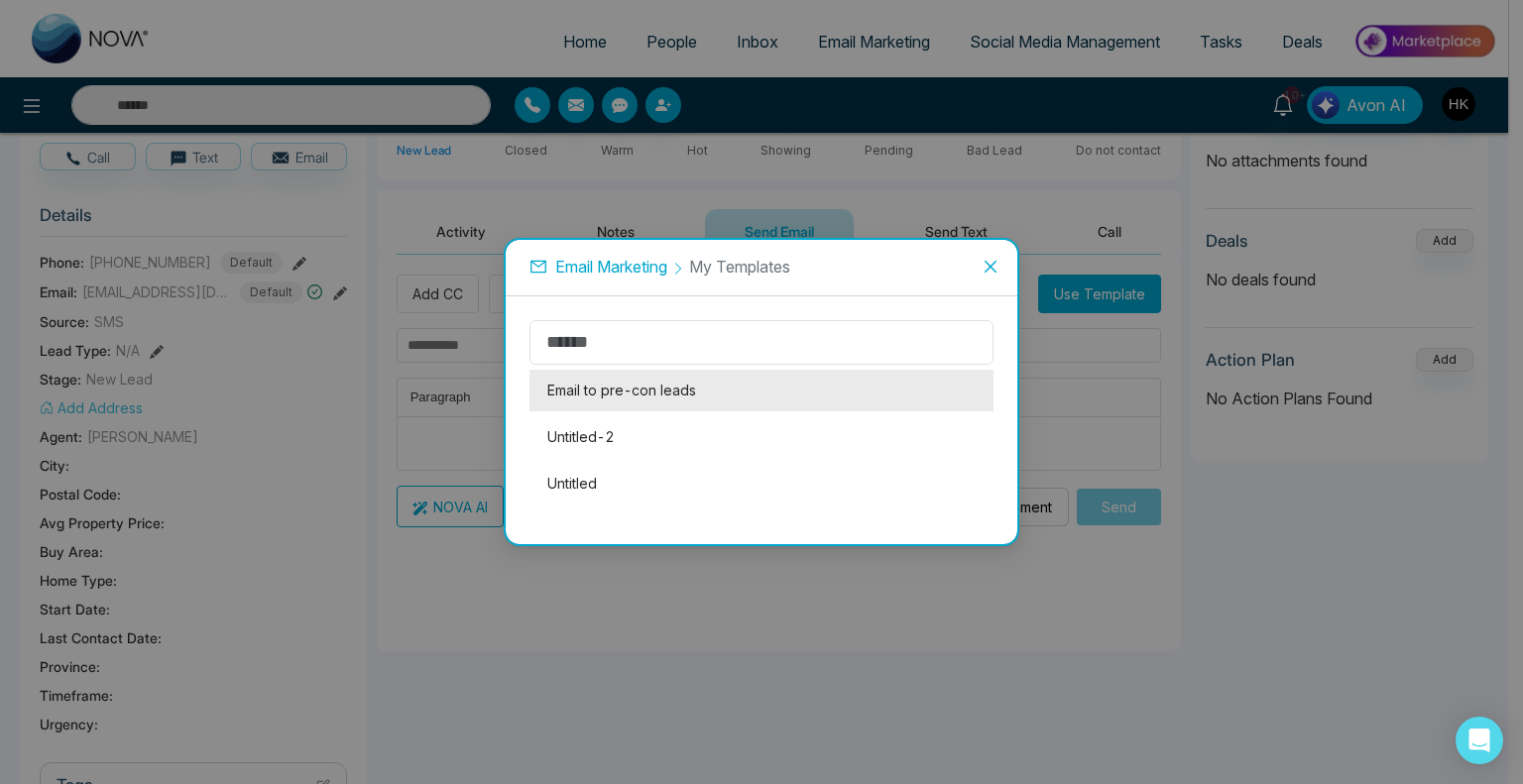 click on "Email to pre-con leads" at bounding box center [762, 391] 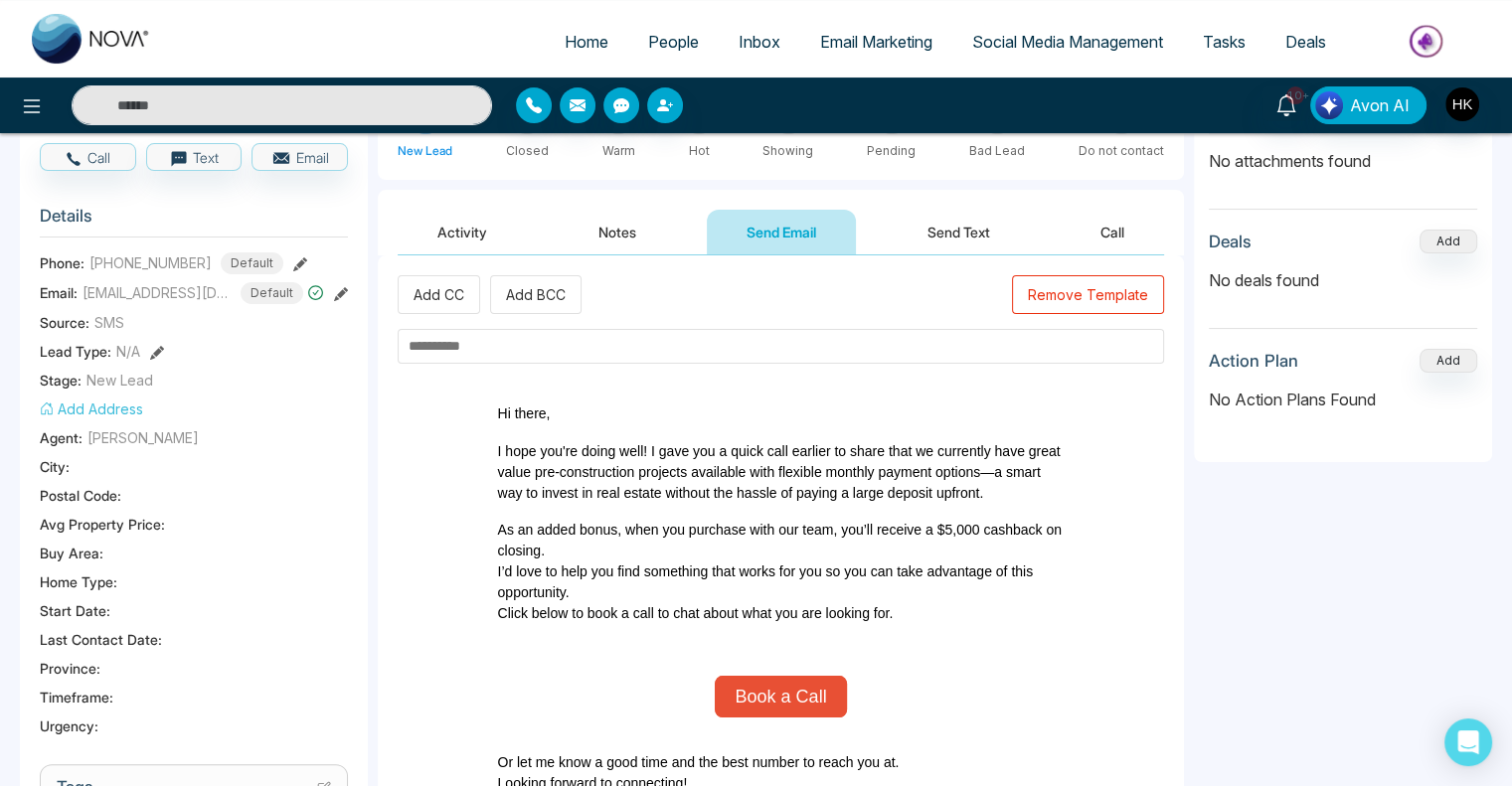 drag, startPoint x: 680, startPoint y: 441, endPoint x: 1066, endPoint y: 476, distance: 387.5835 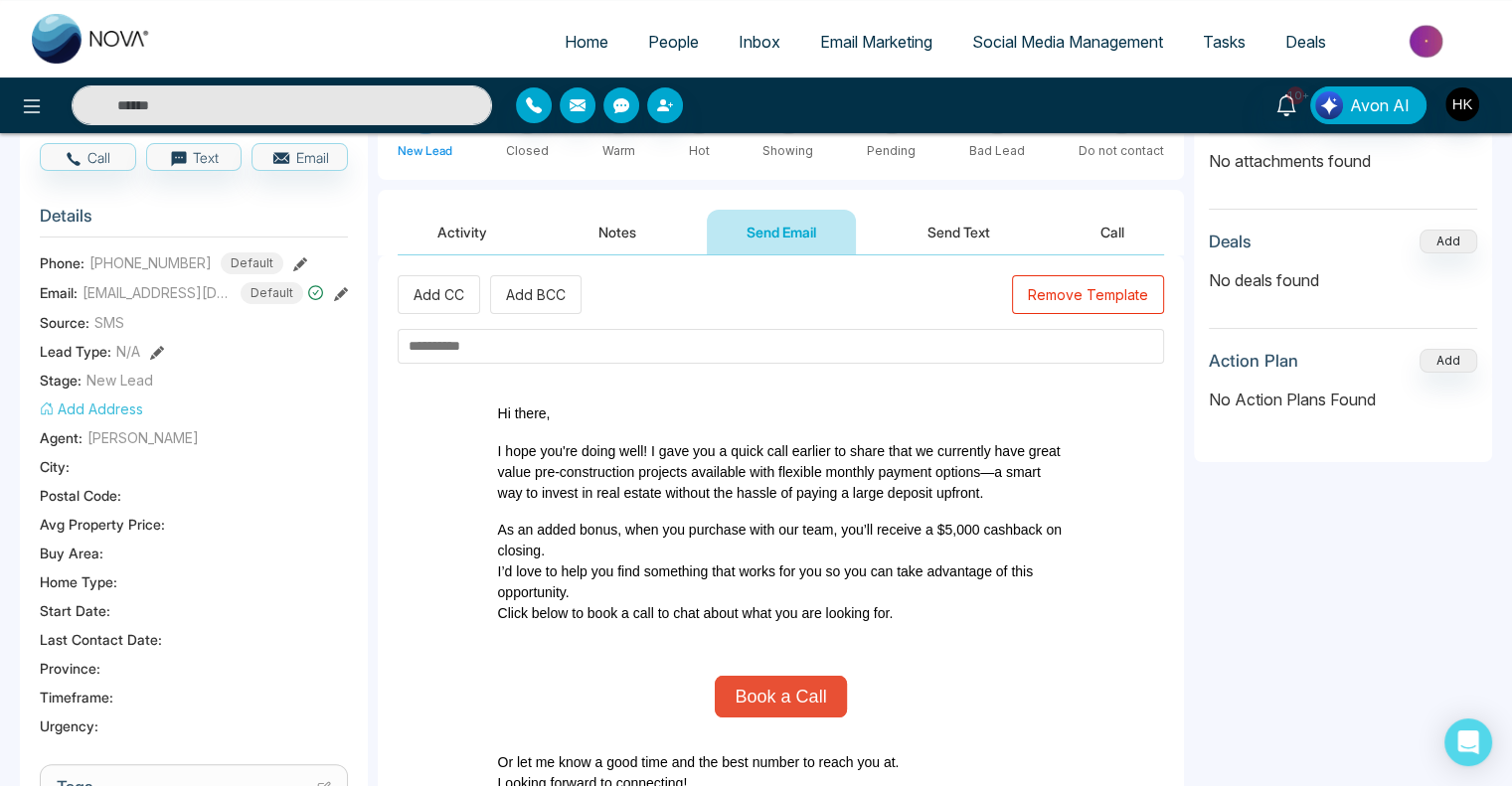 click on "Hi there,   I hope you're doing well! I gave you a quick call earlier to share that we currently have great value pre-construction projects available with flexible monthly payment options—a smart way to invest in real estate without the hassle of paying a large deposit upfront.   As an added bonus, when you purchase with our team, you’ll receive a $5,000 cashback on closing. I’d love to help you find something that works for you so you can take advantage of this opportunity. Click below to book a call to chat about what you are looking for." at bounding box center [781, 522] 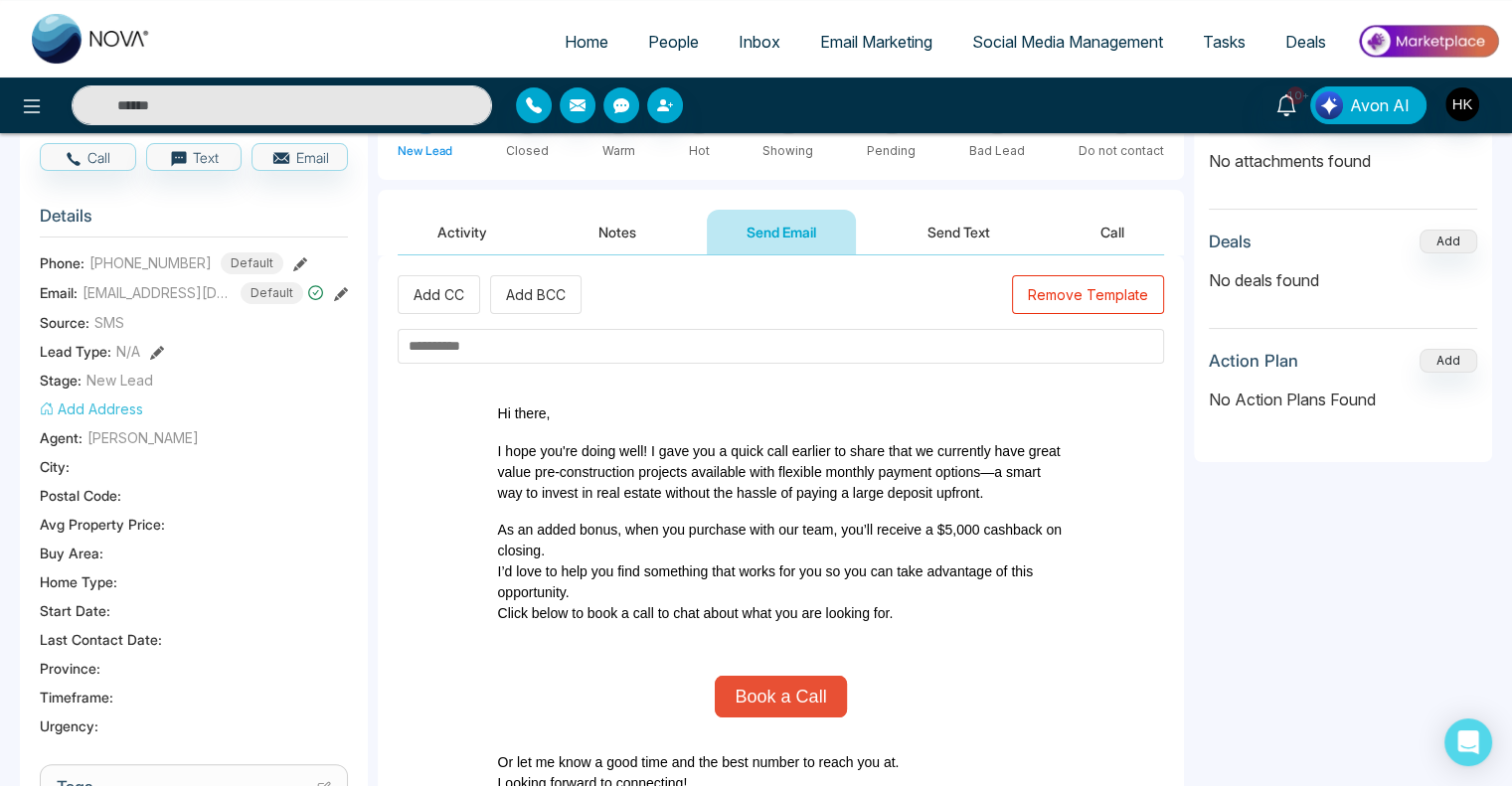 click on "I hope you're doing well! I gave you a quick call earlier to share that we currently have great value pre-construction projects available with flexible monthly payment options—a smart way to invest in real estate without the hassle of paying a large deposit upfront." at bounding box center [779, 472] 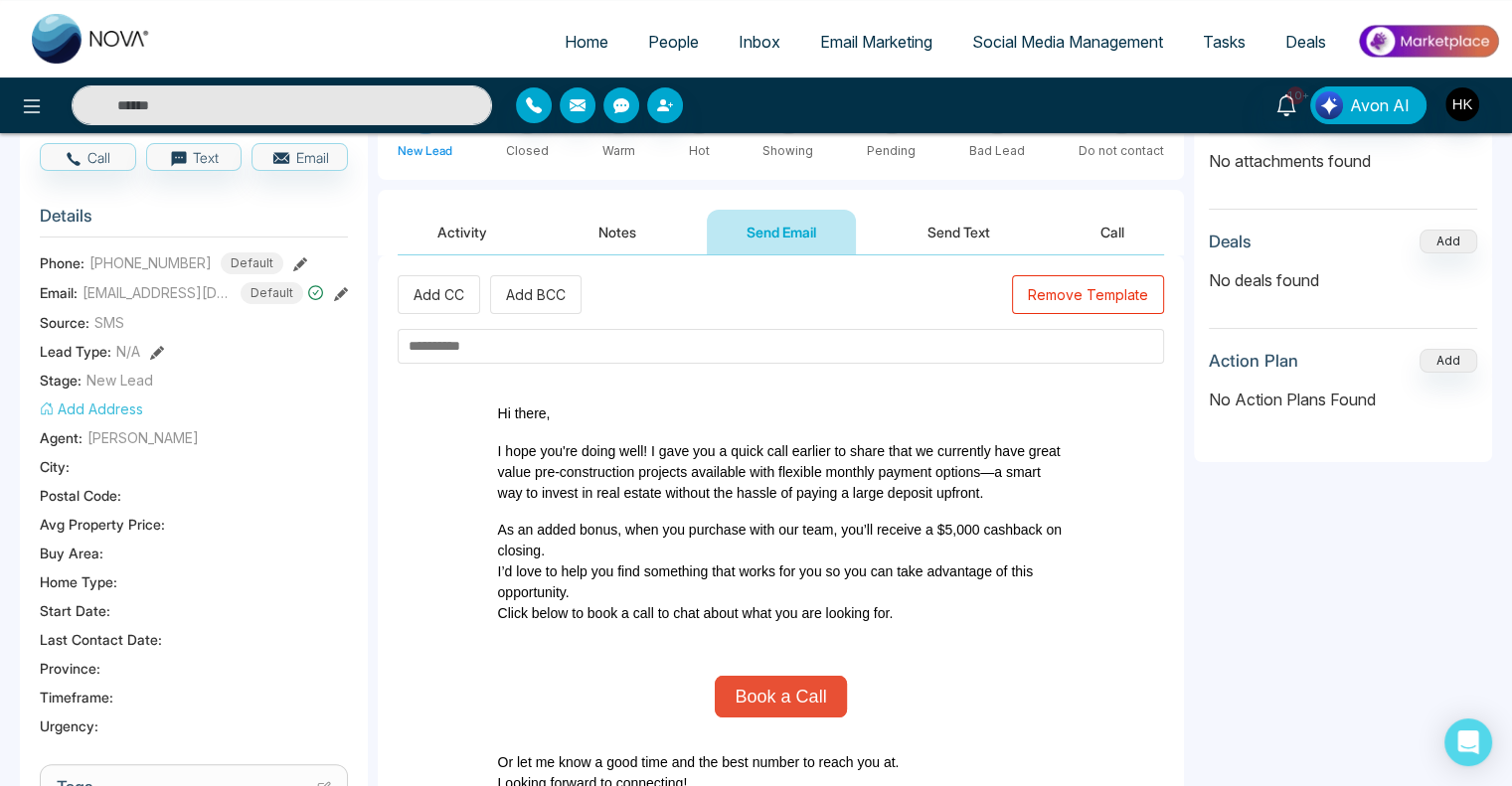 click at bounding box center [780, 346] 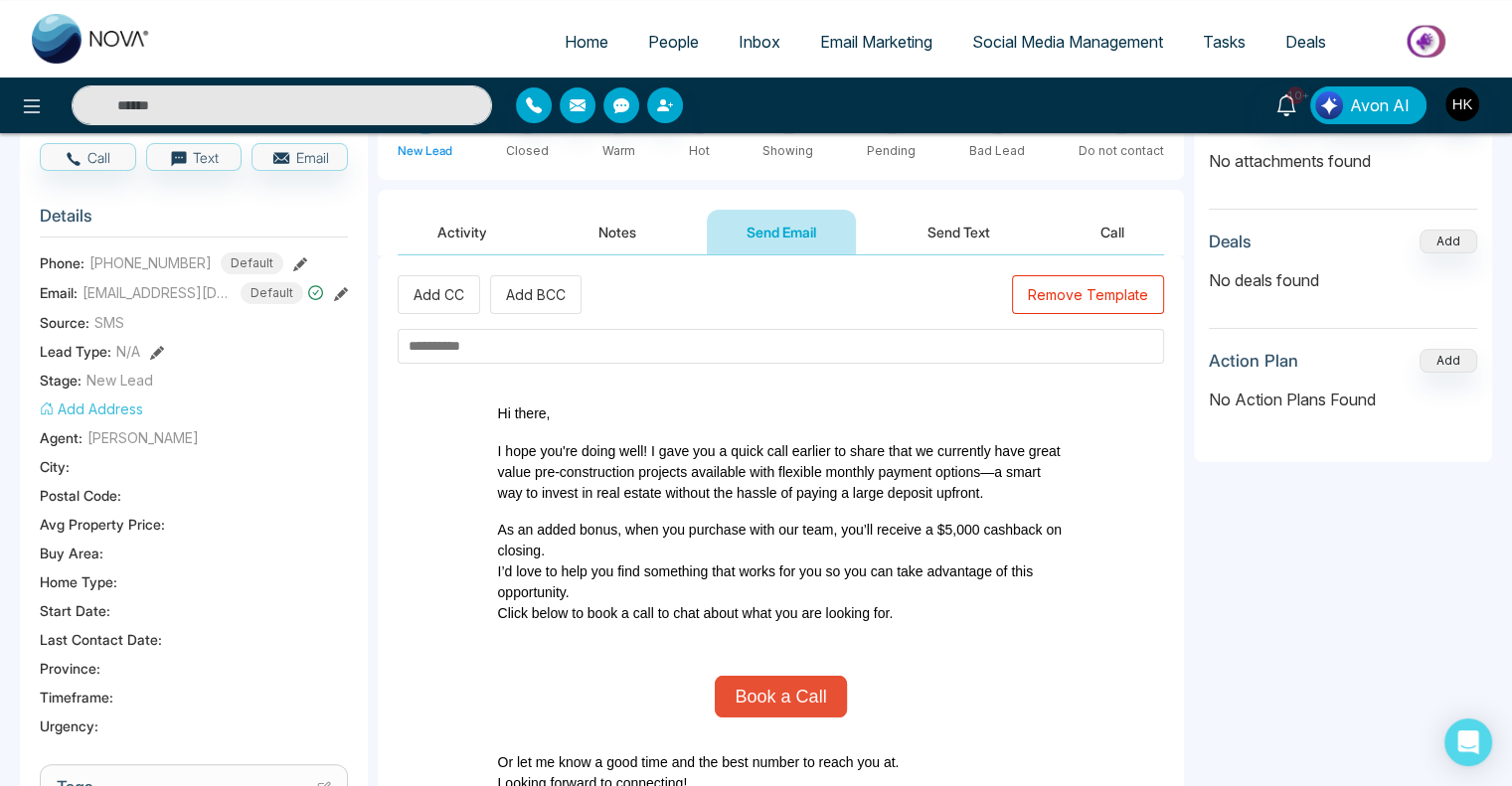type on "*" 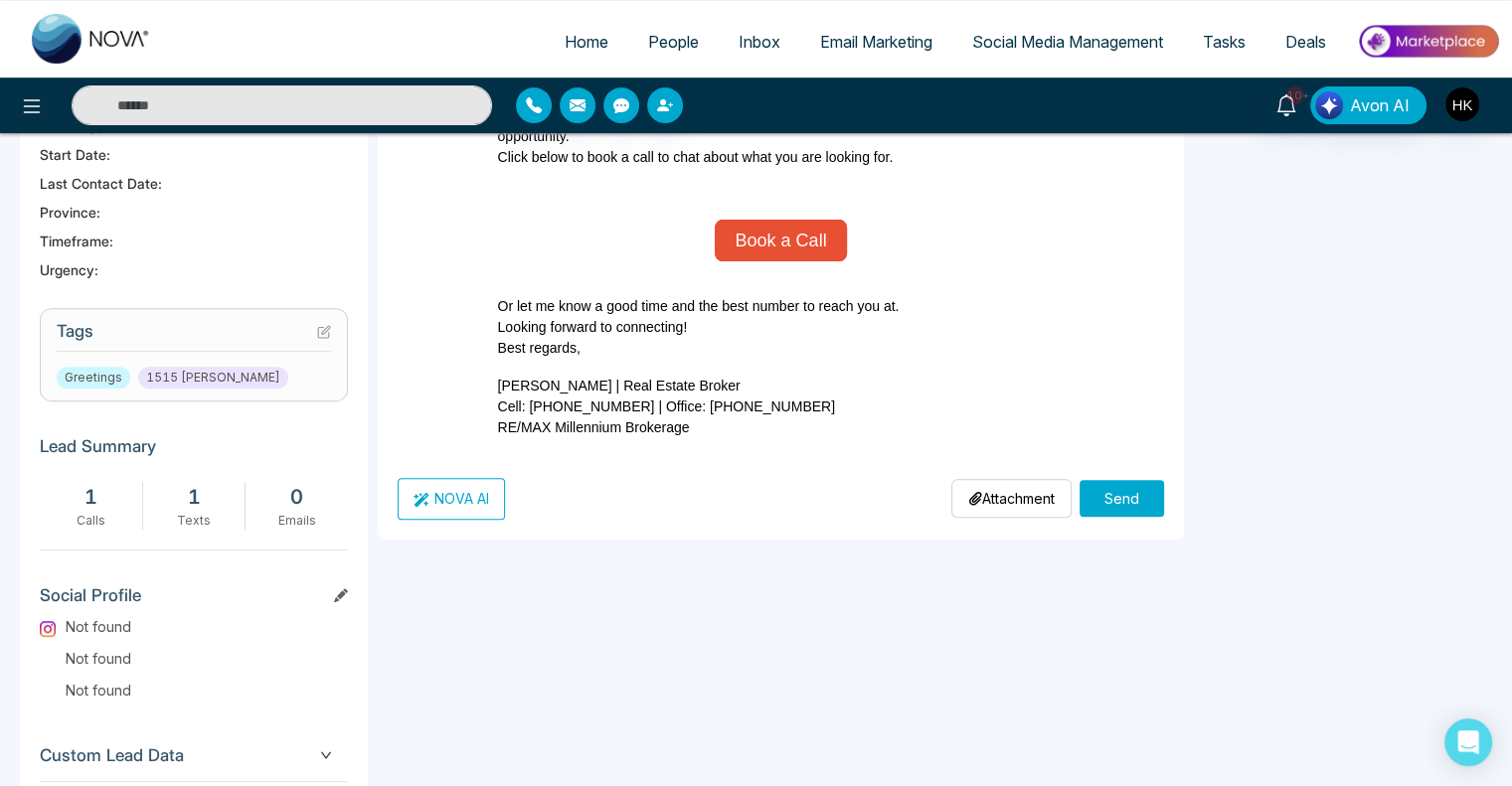 scroll, scrollTop: 758, scrollLeft: 0, axis: vertical 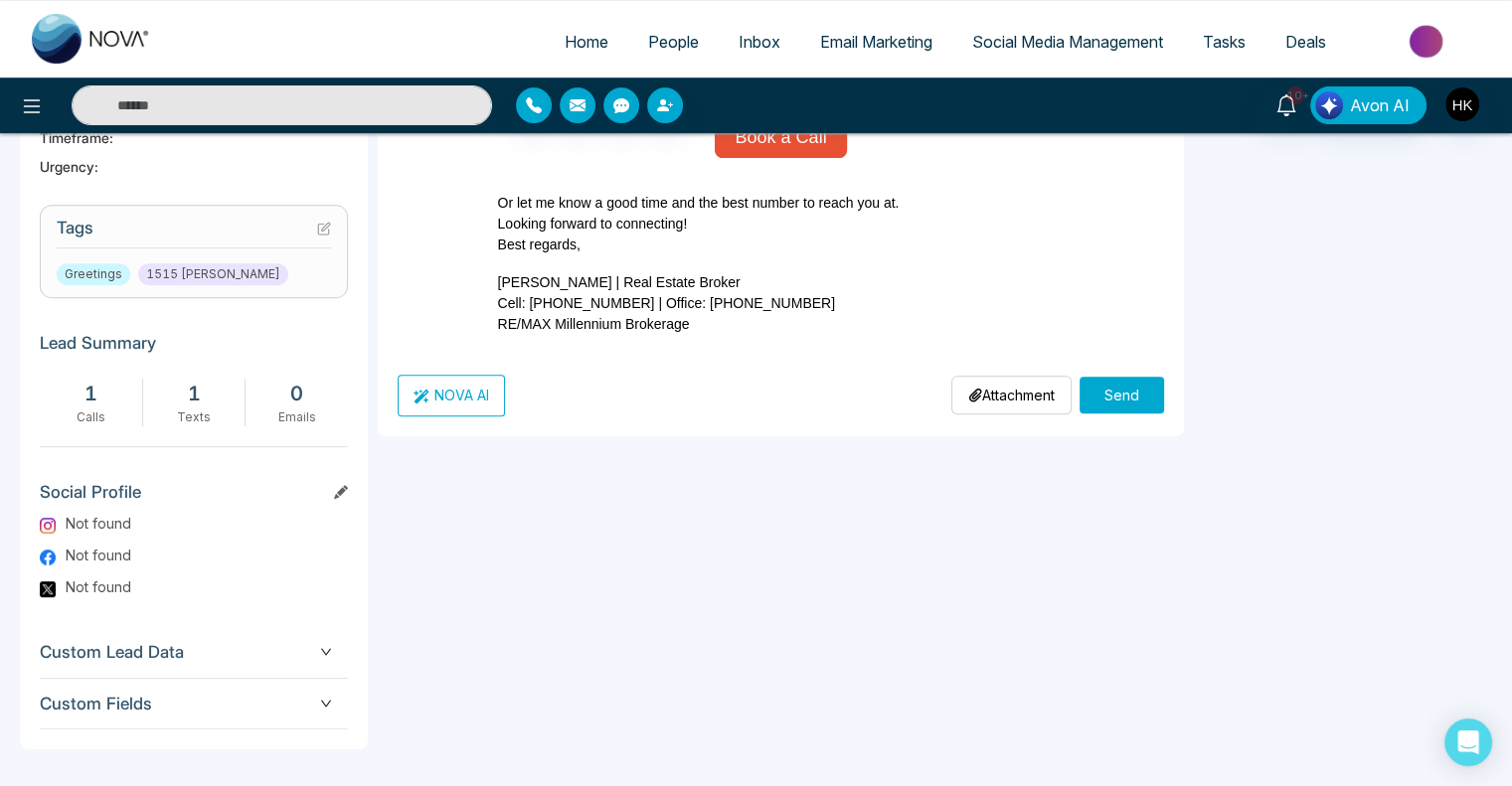 type on "**********" 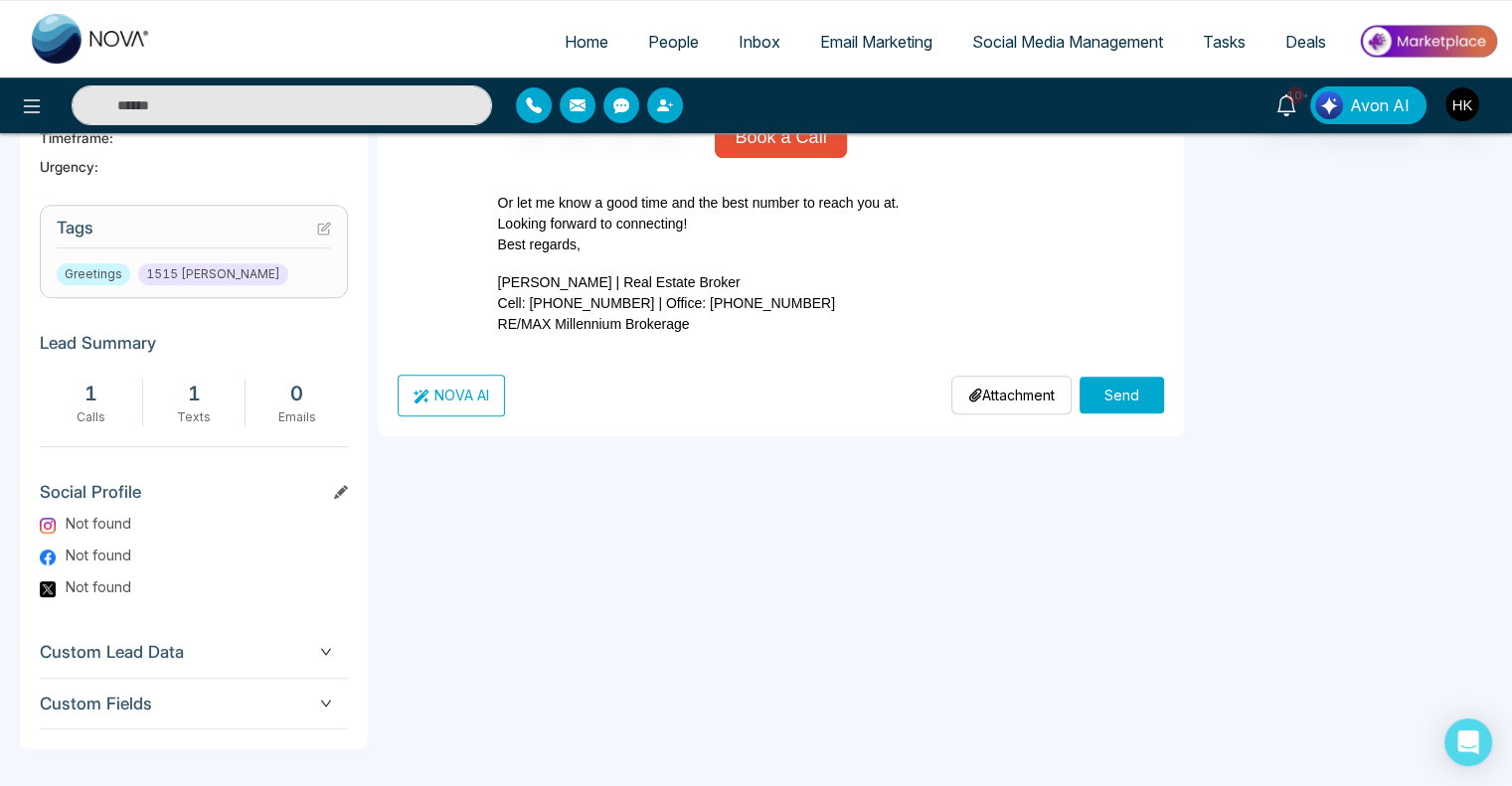 click on "Send" at bounding box center (1121, 394) 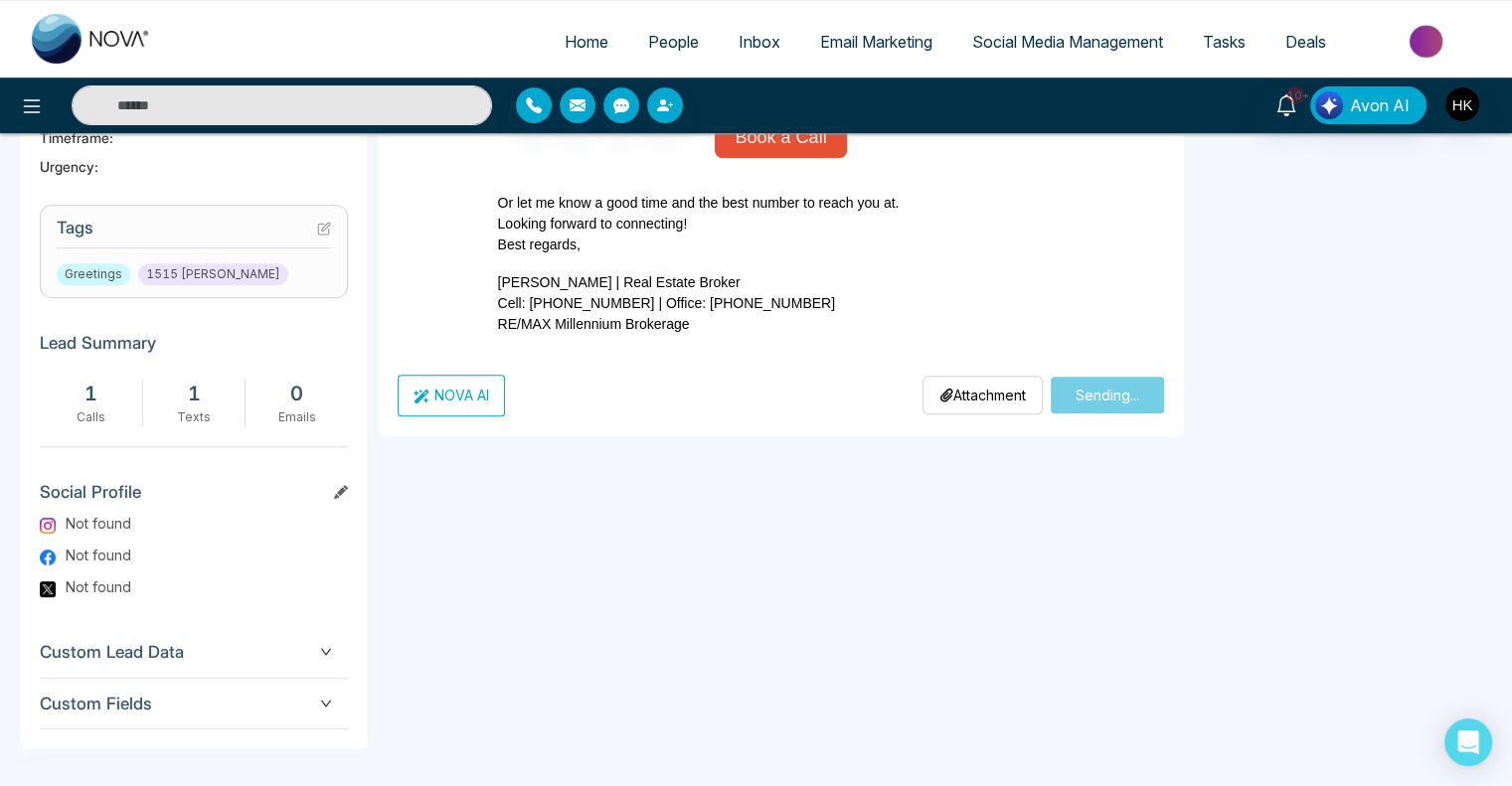 type 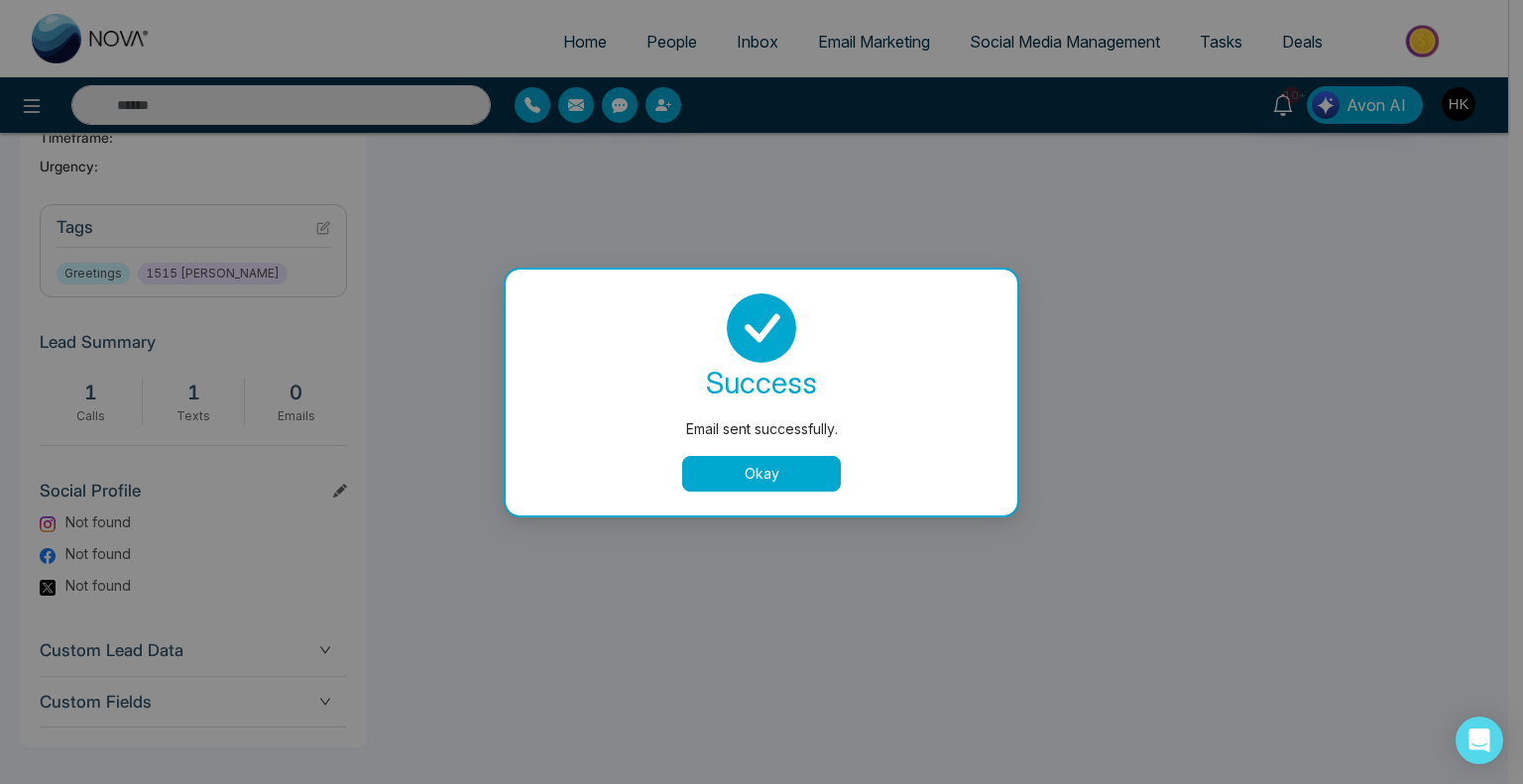 click on "Okay" at bounding box center [762, 474] 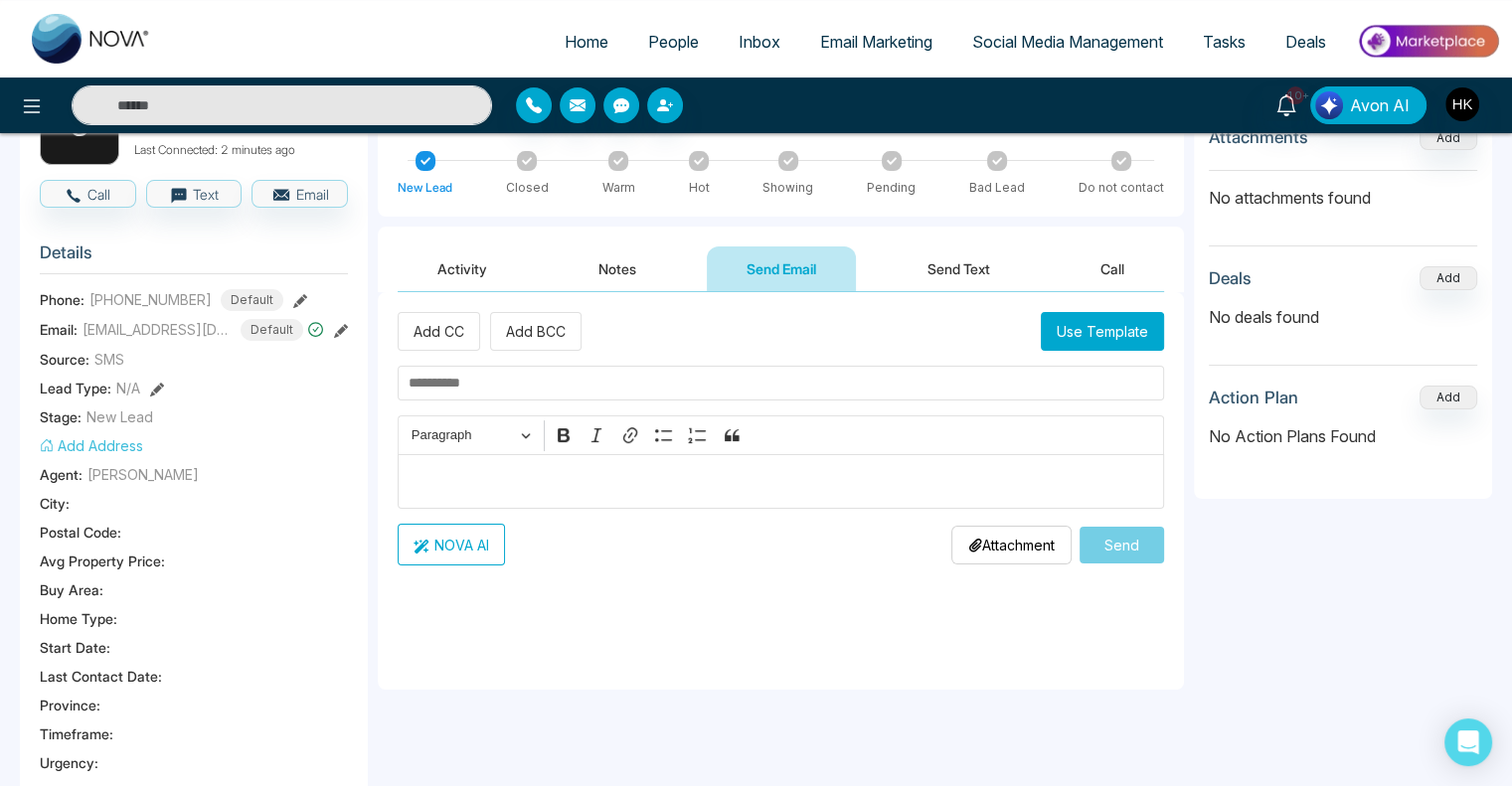 scroll, scrollTop: 0, scrollLeft: 0, axis: both 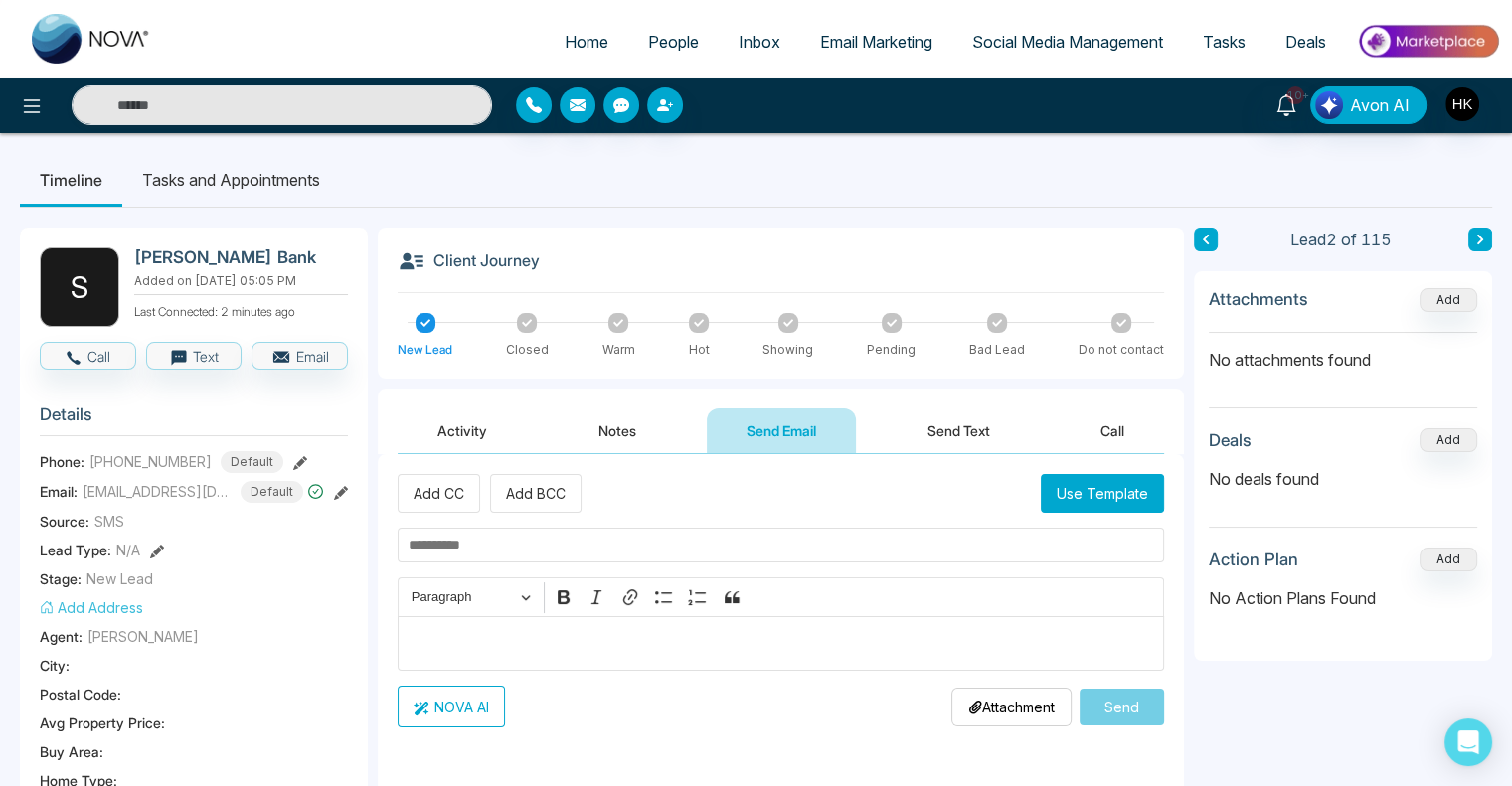 click on "Send Text" at bounding box center [958, 430] 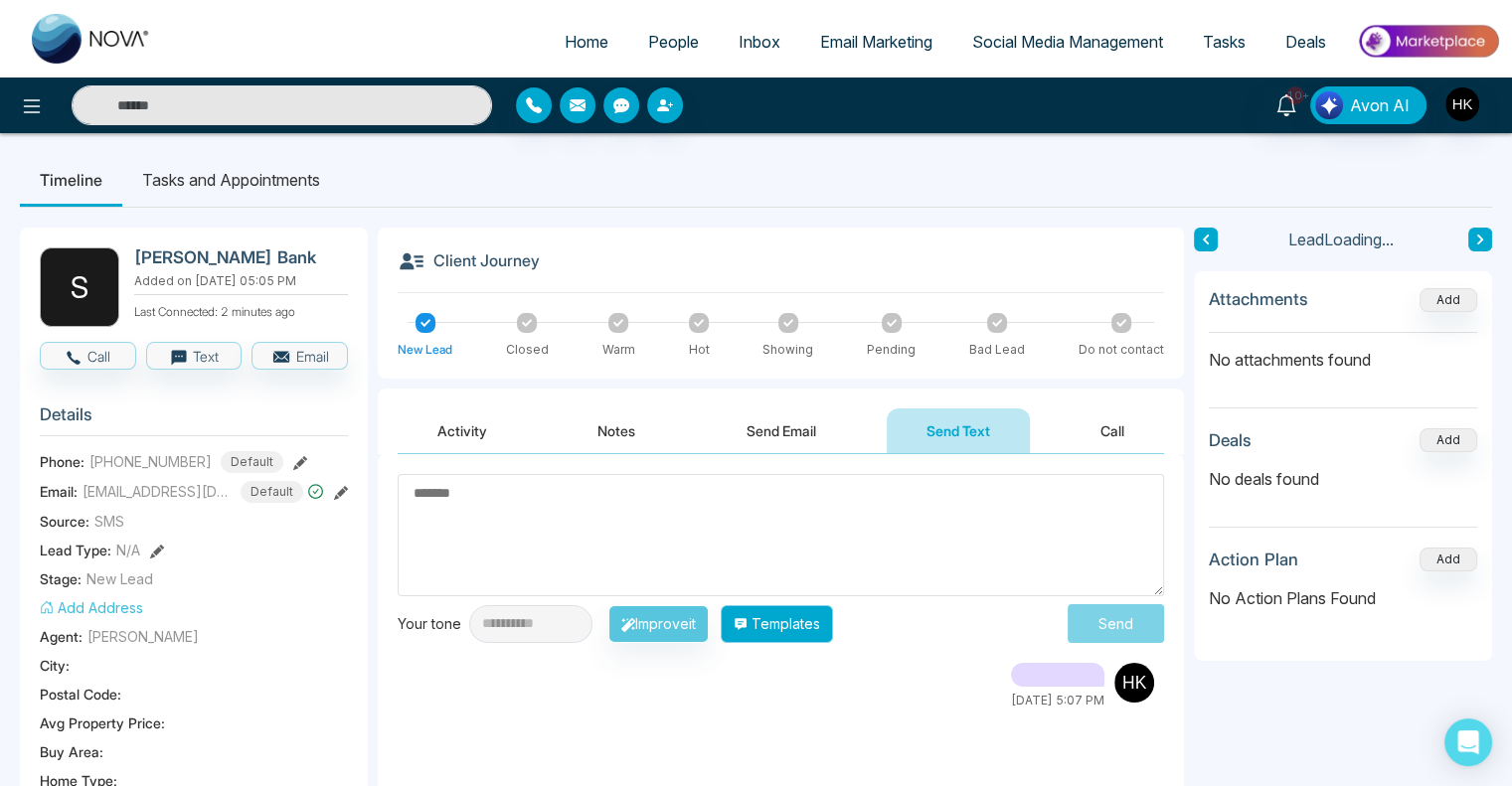 click on "Templates" at bounding box center (776, 624) 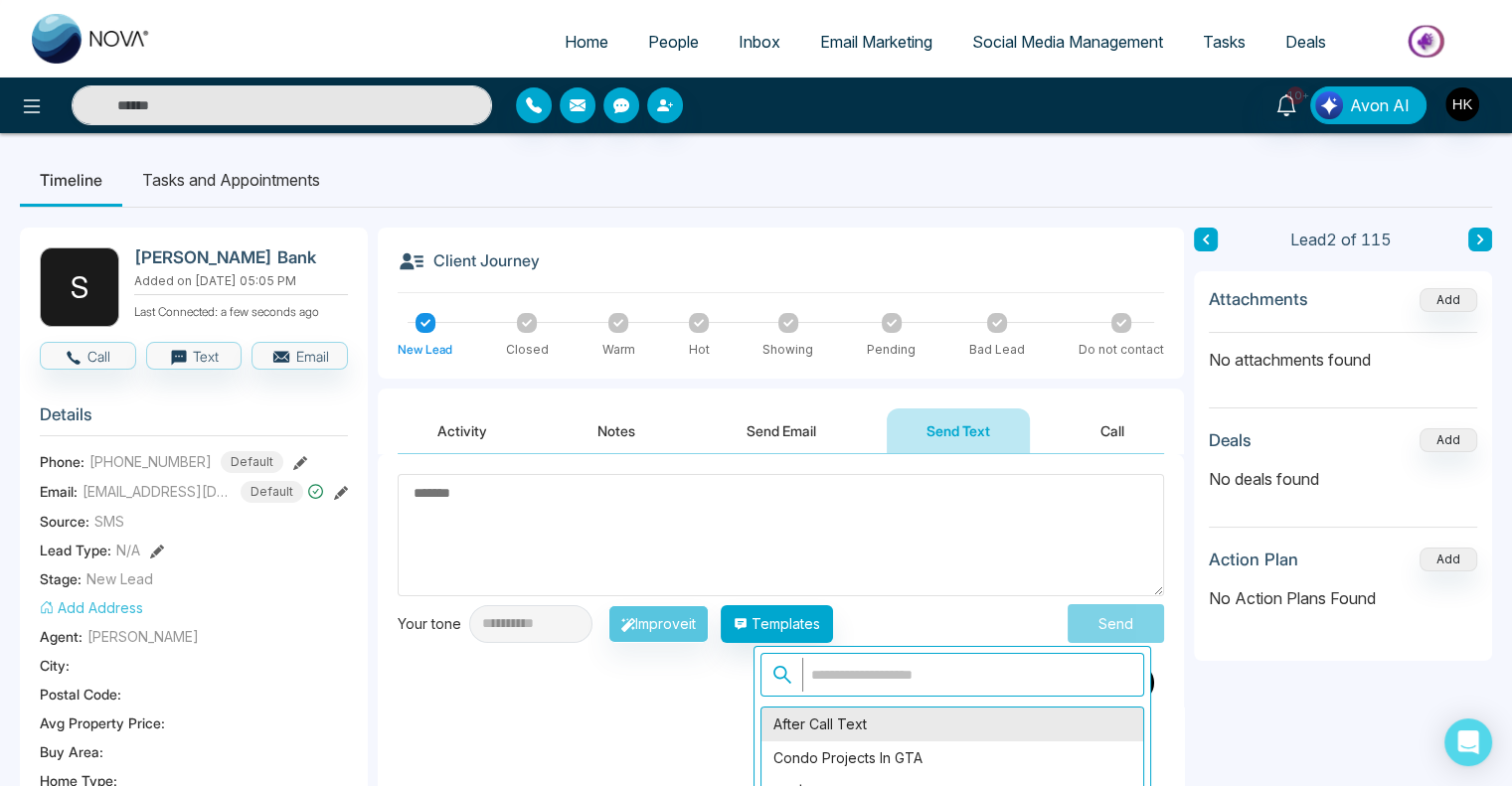 click on "After Call Text" at bounding box center [952, 724] 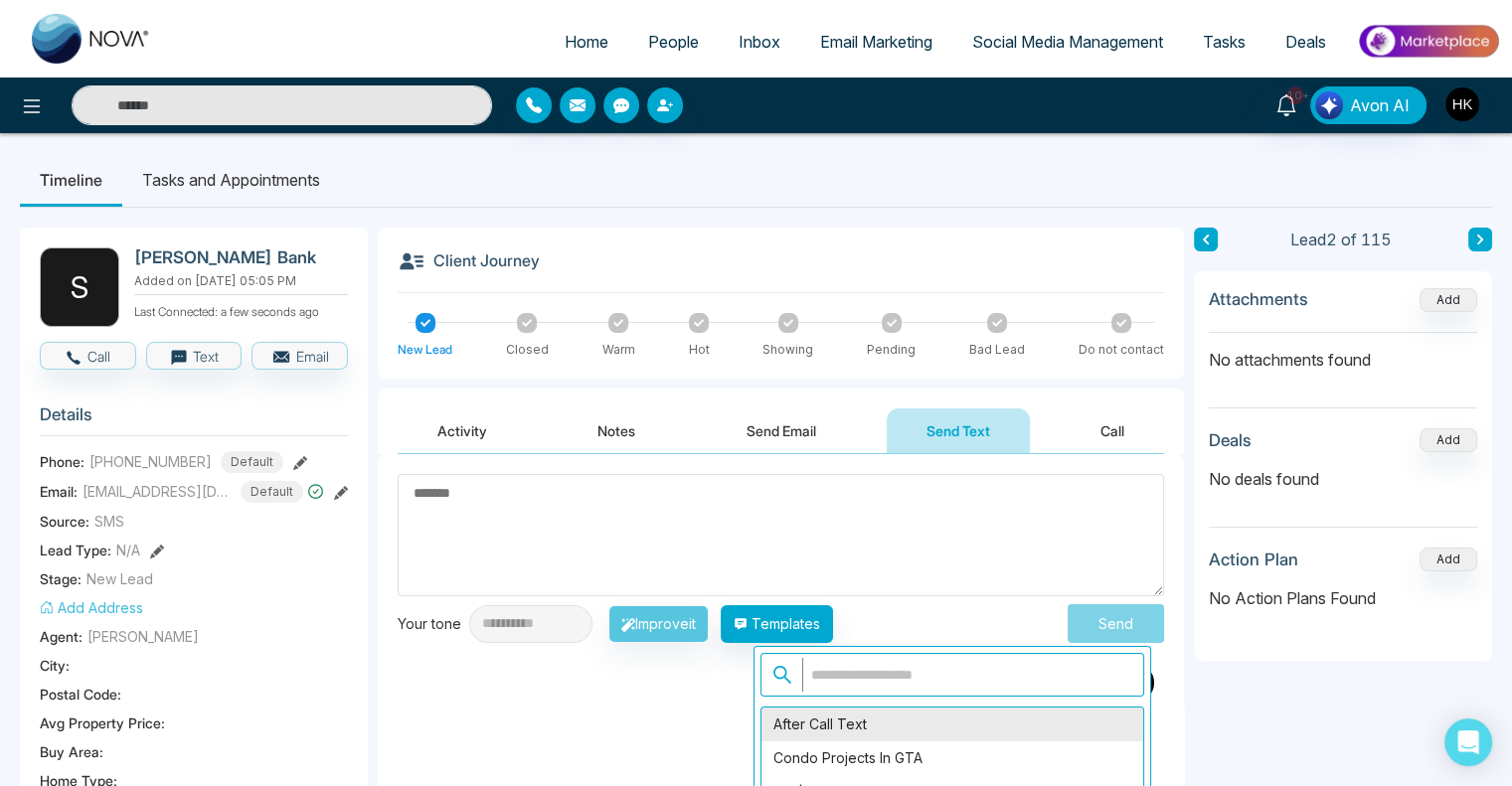 type on "**********" 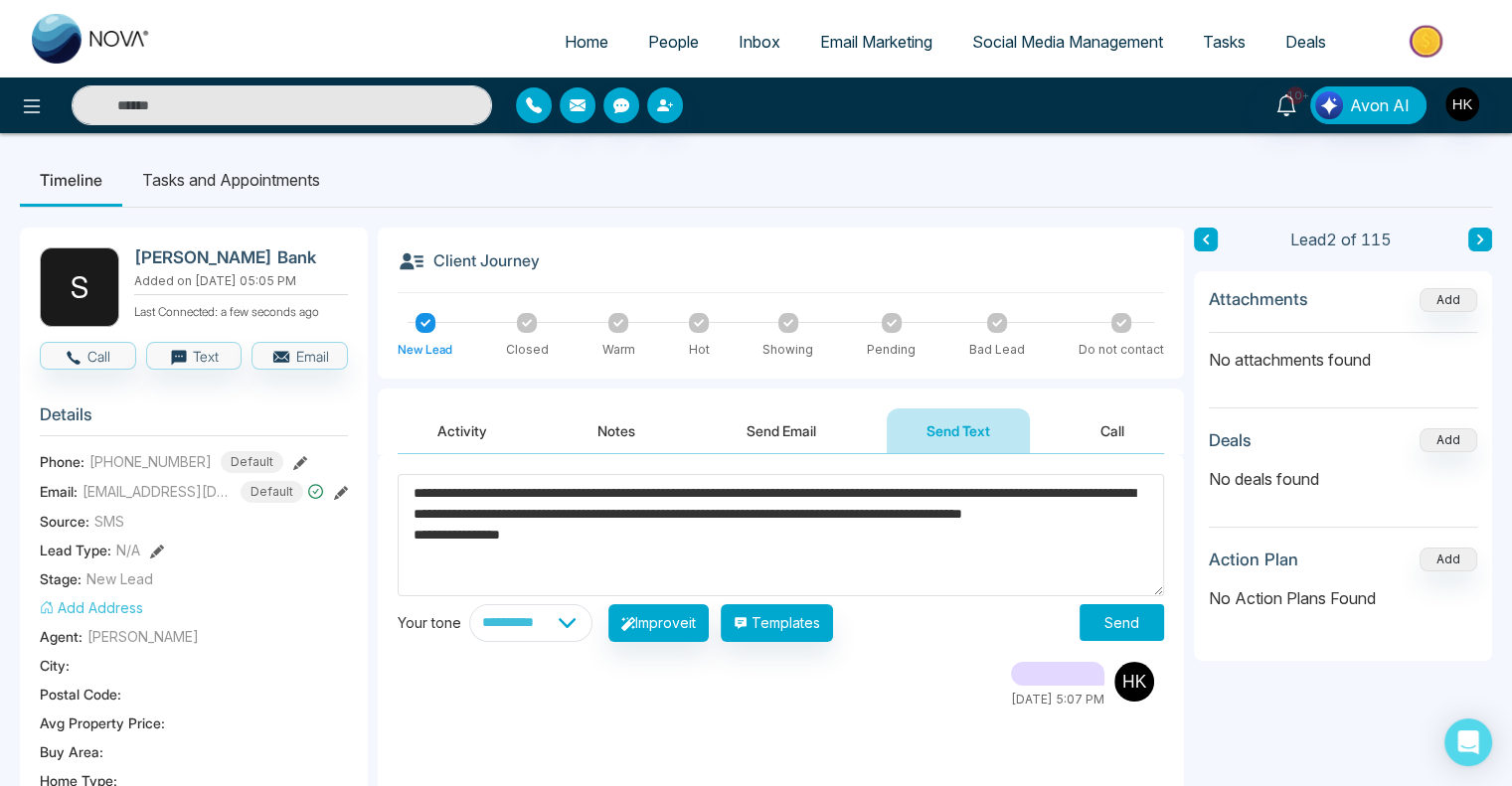 click on "Send" at bounding box center (1121, 622) 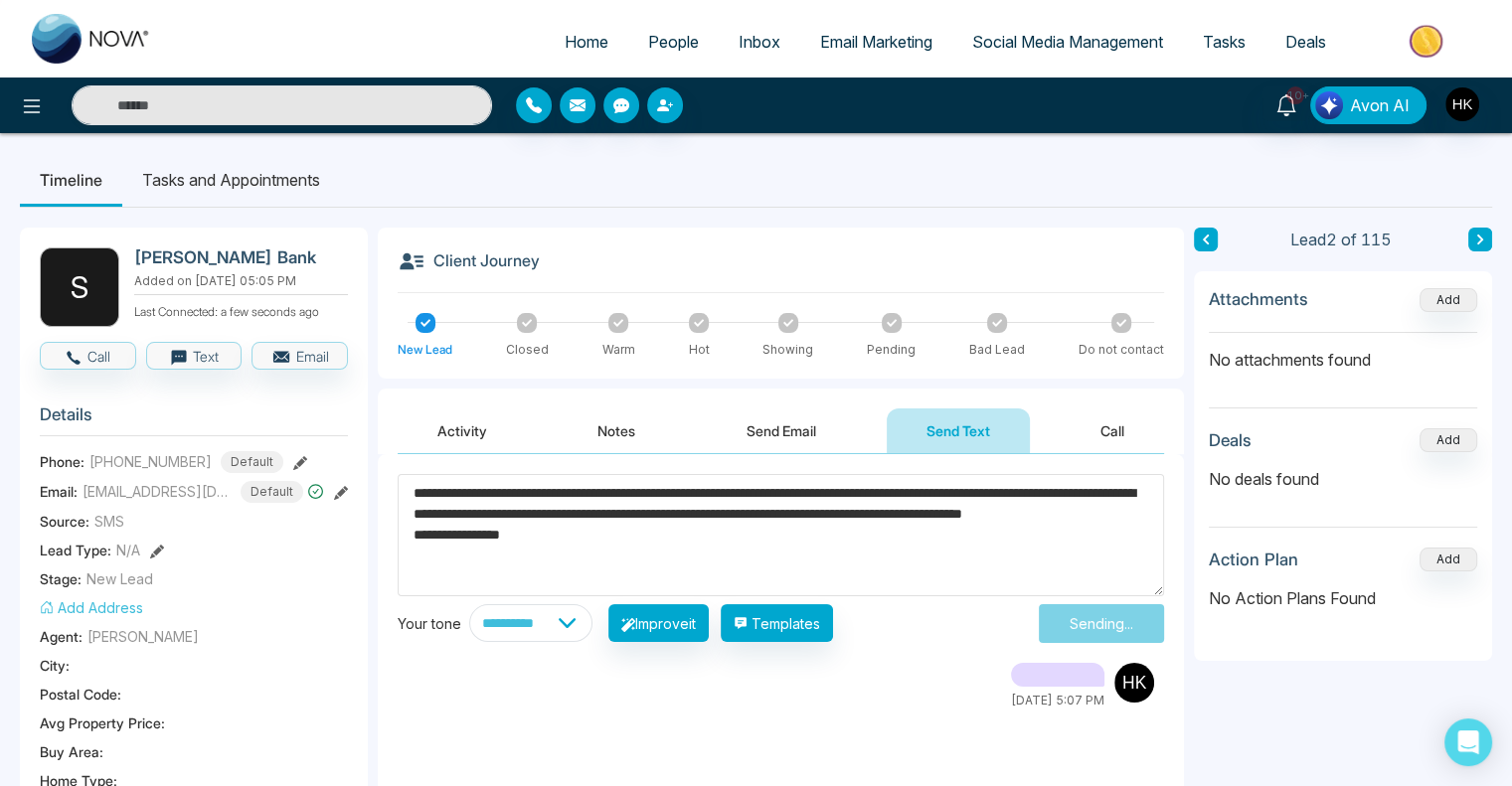 type 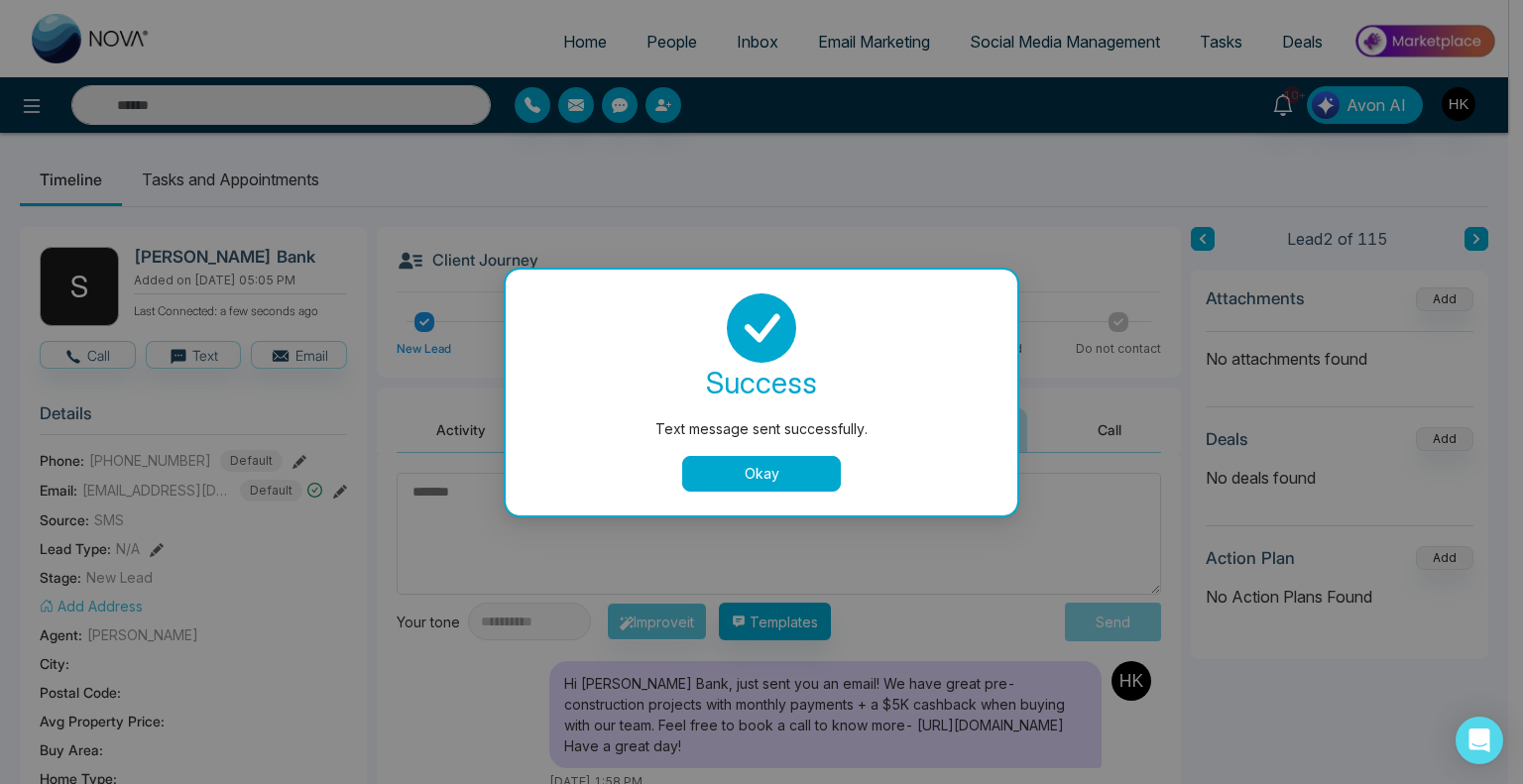 click on "Okay" at bounding box center [762, 474] 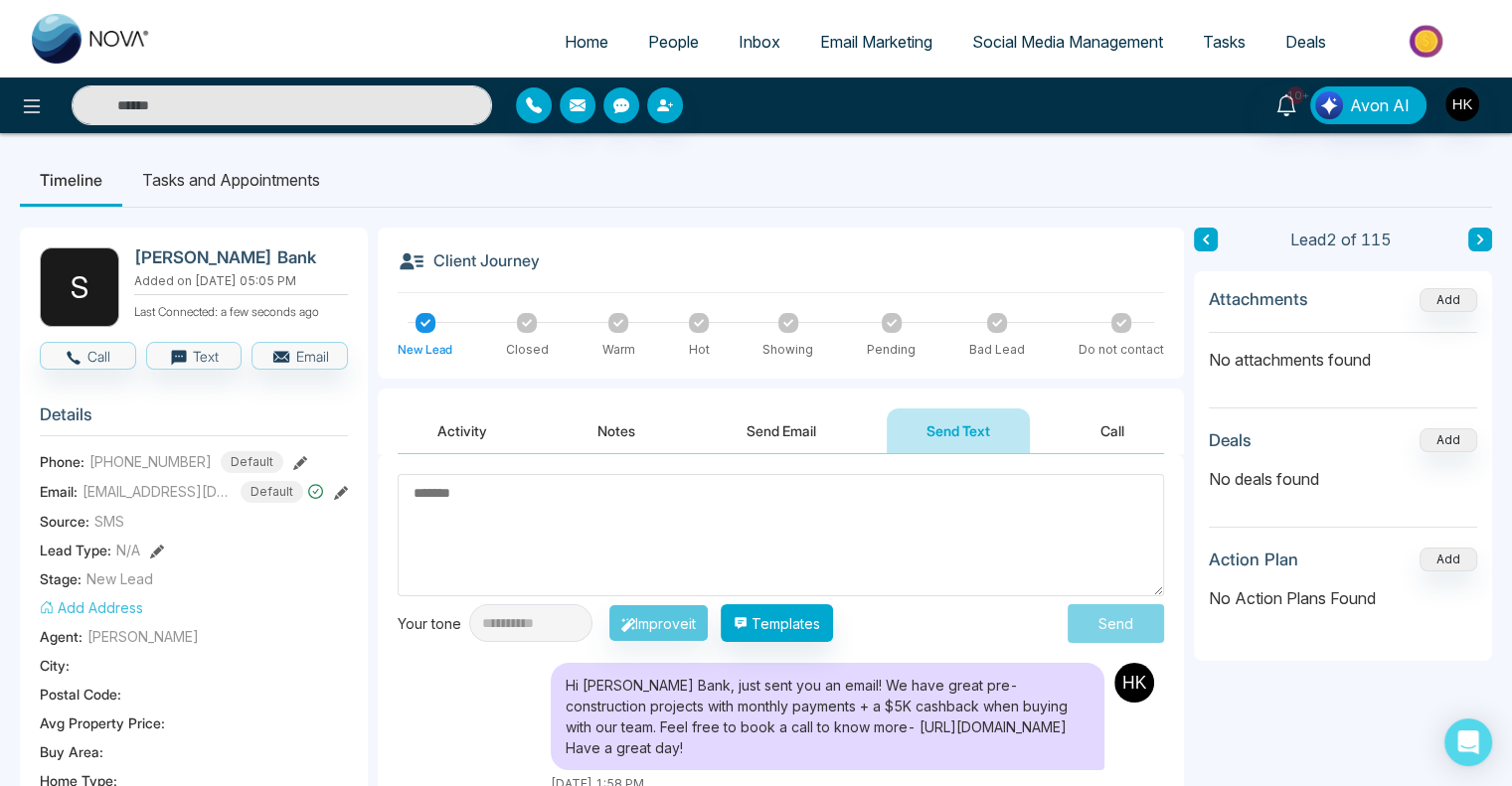 click on "Home" at bounding box center (587, 42) 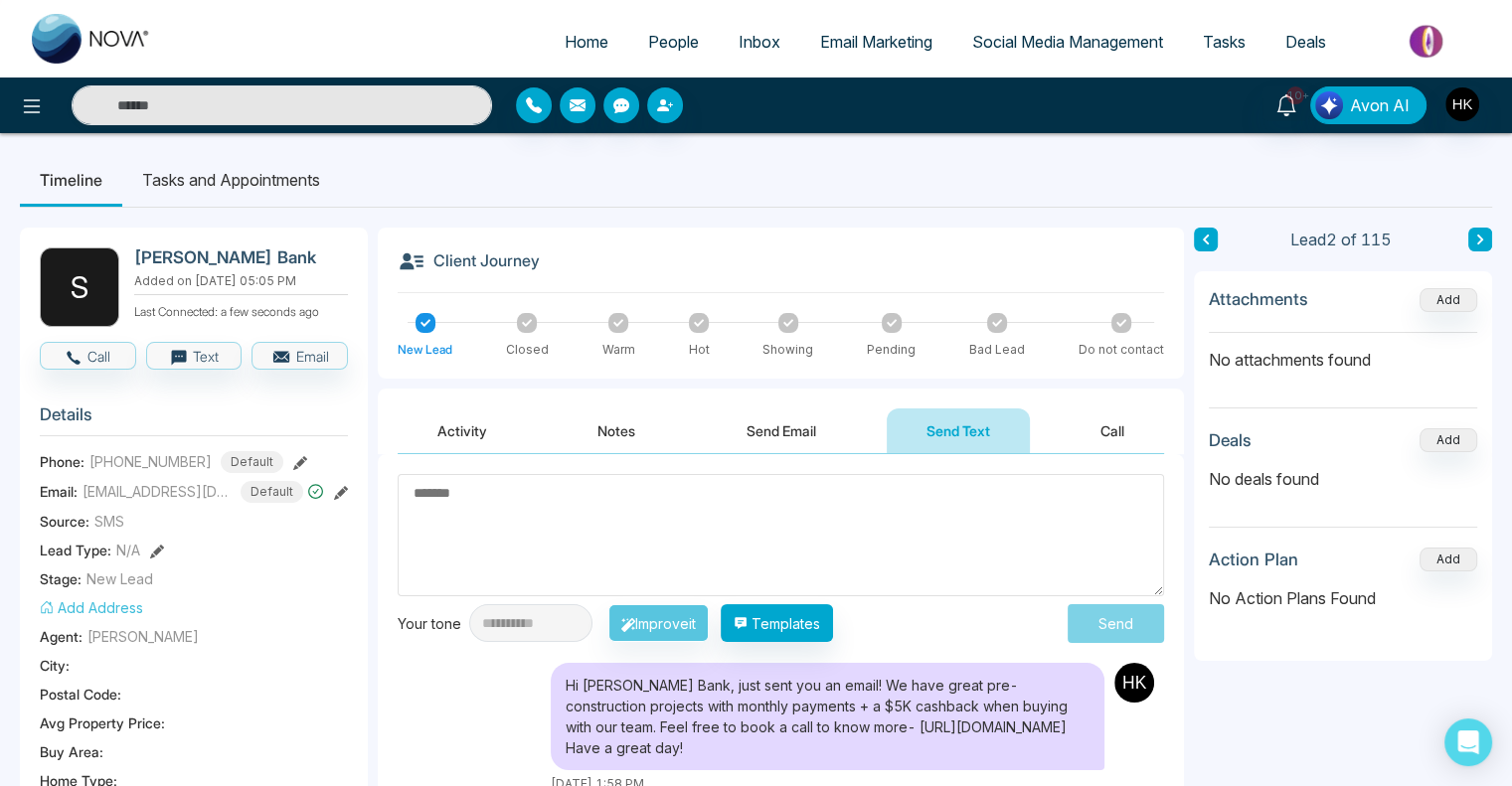 select on "*" 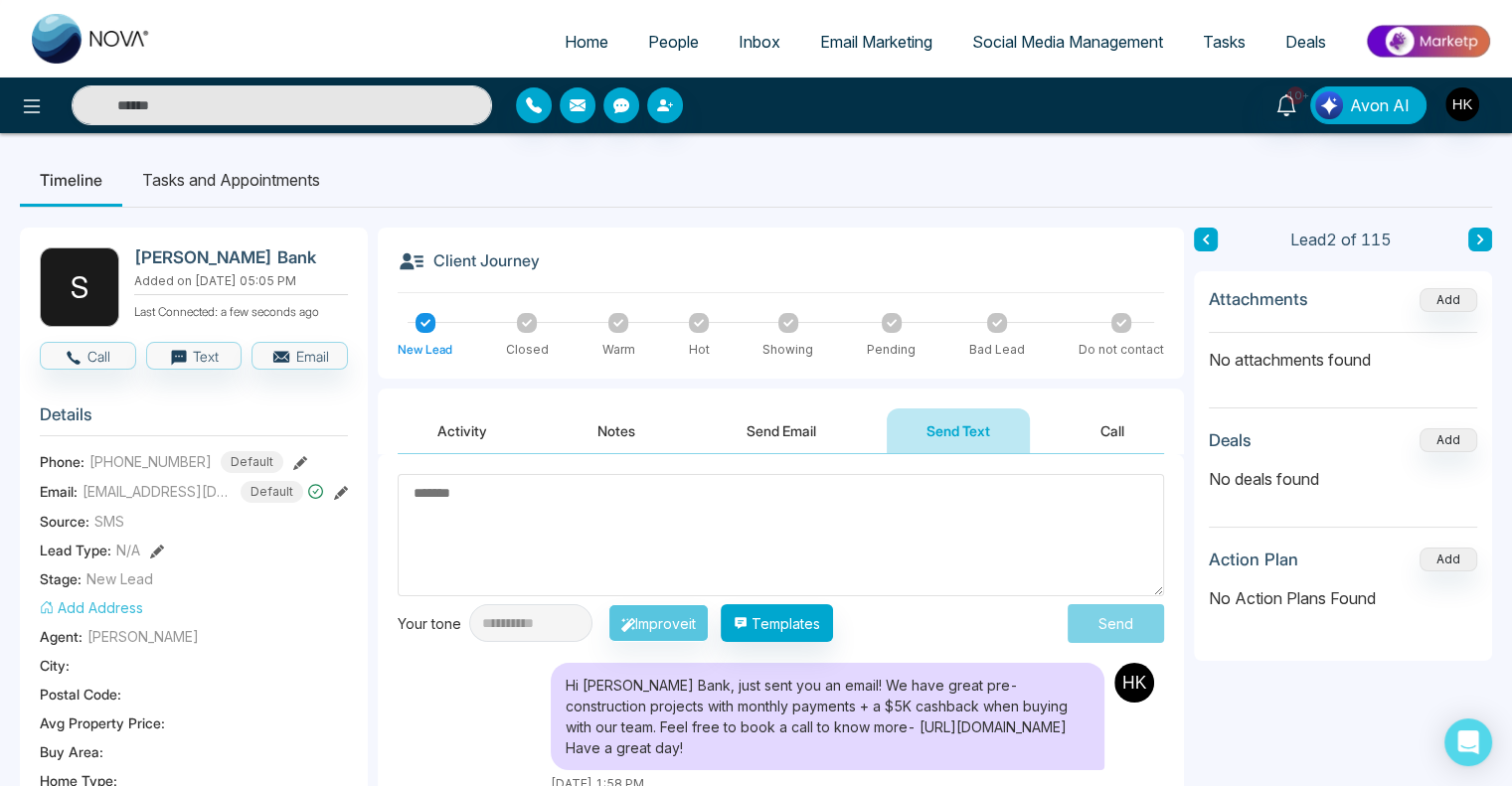 select on "*" 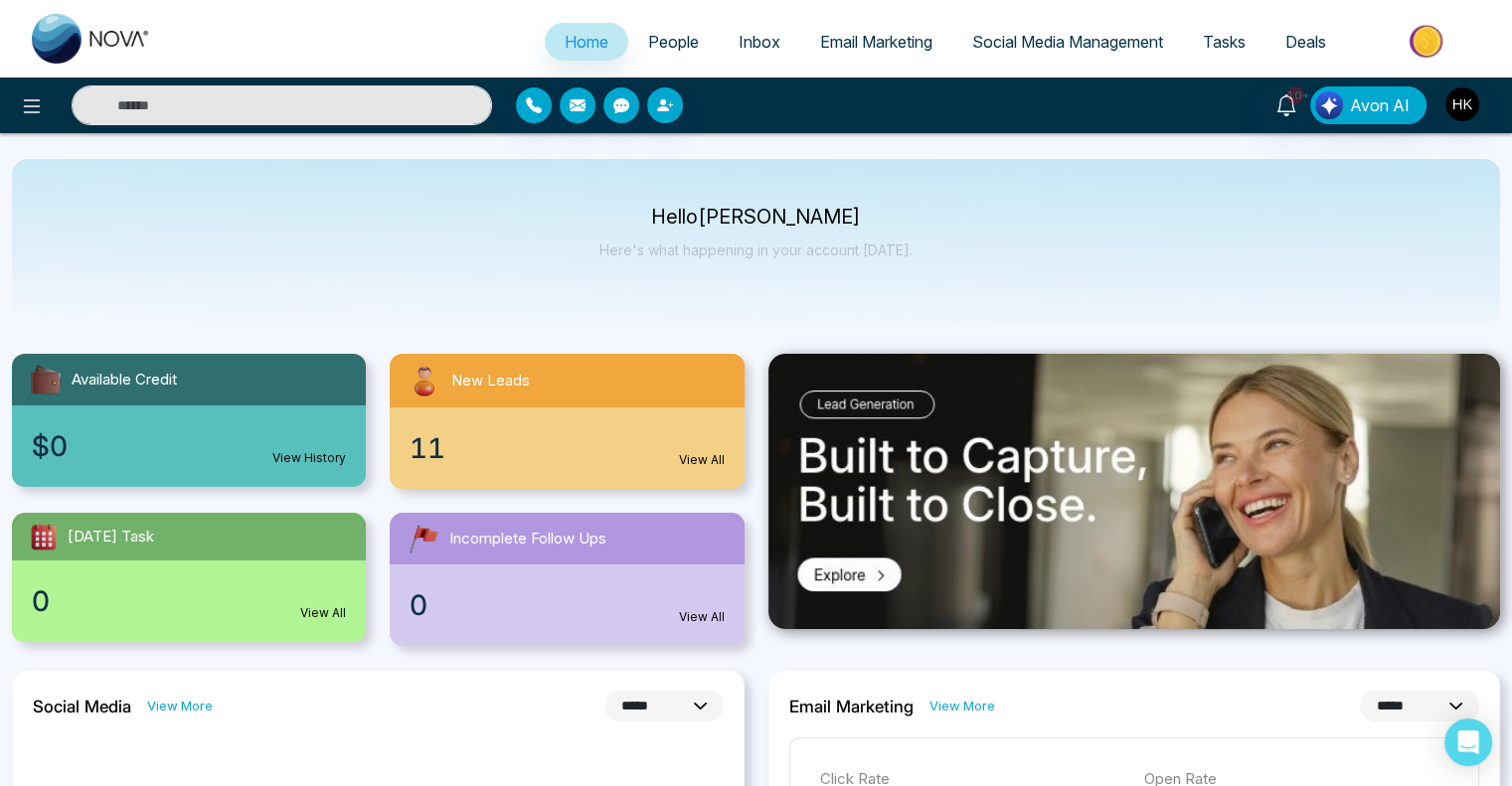 click on "People" at bounding box center (673, 42) 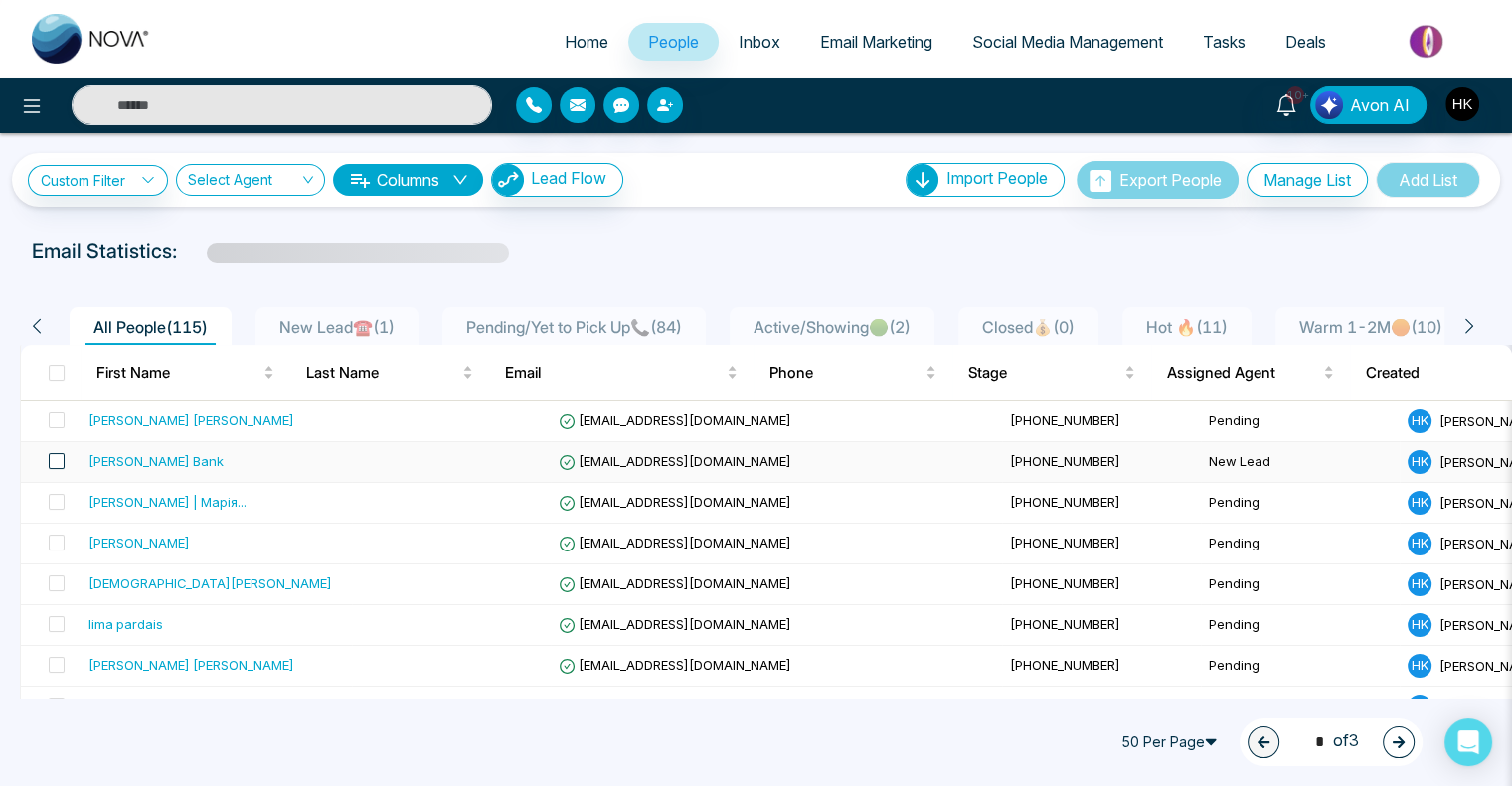 click at bounding box center [57, 461] 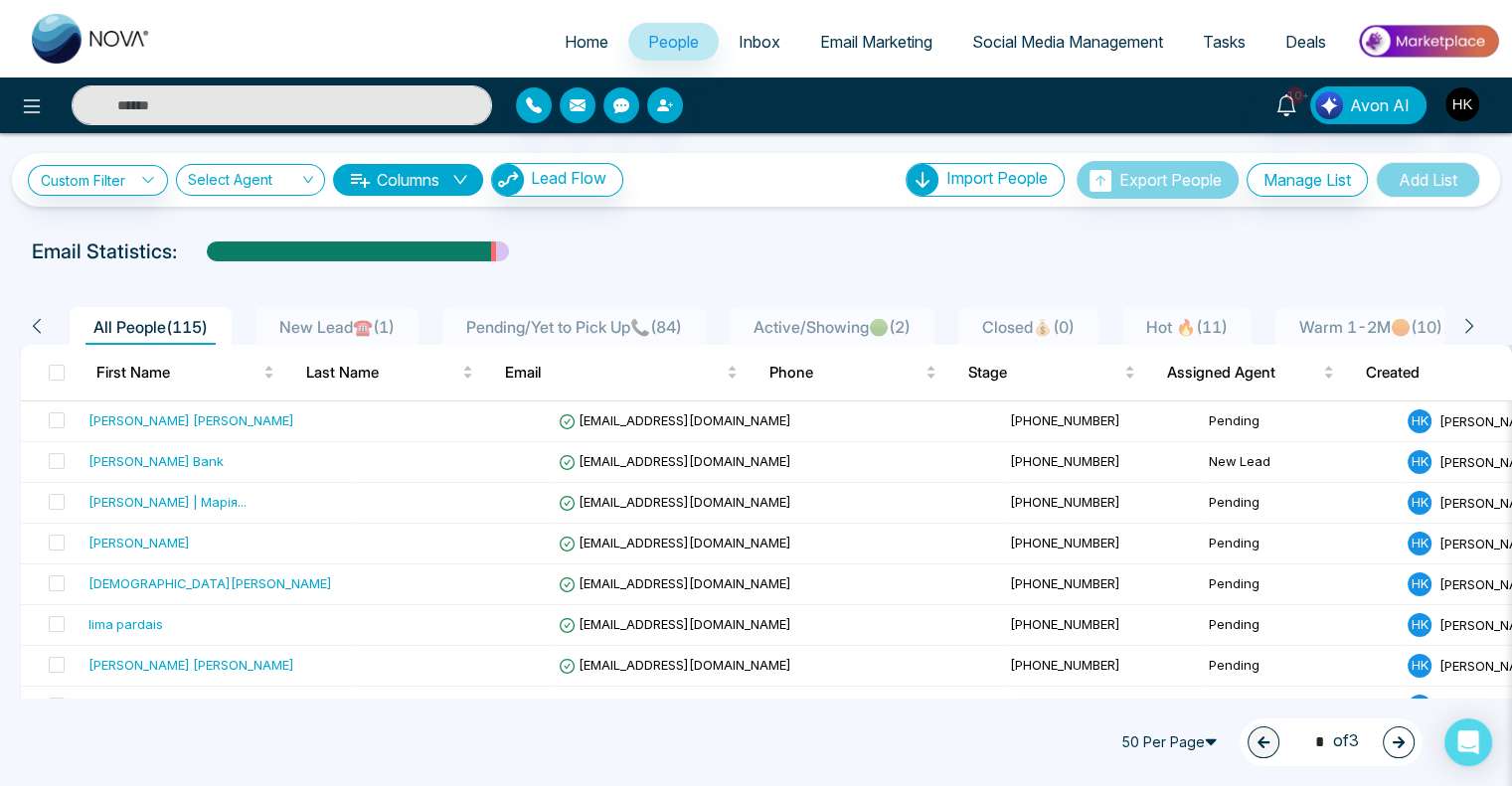 click on "50 Per Page 1 *  of  3" at bounding box center (756, 742) 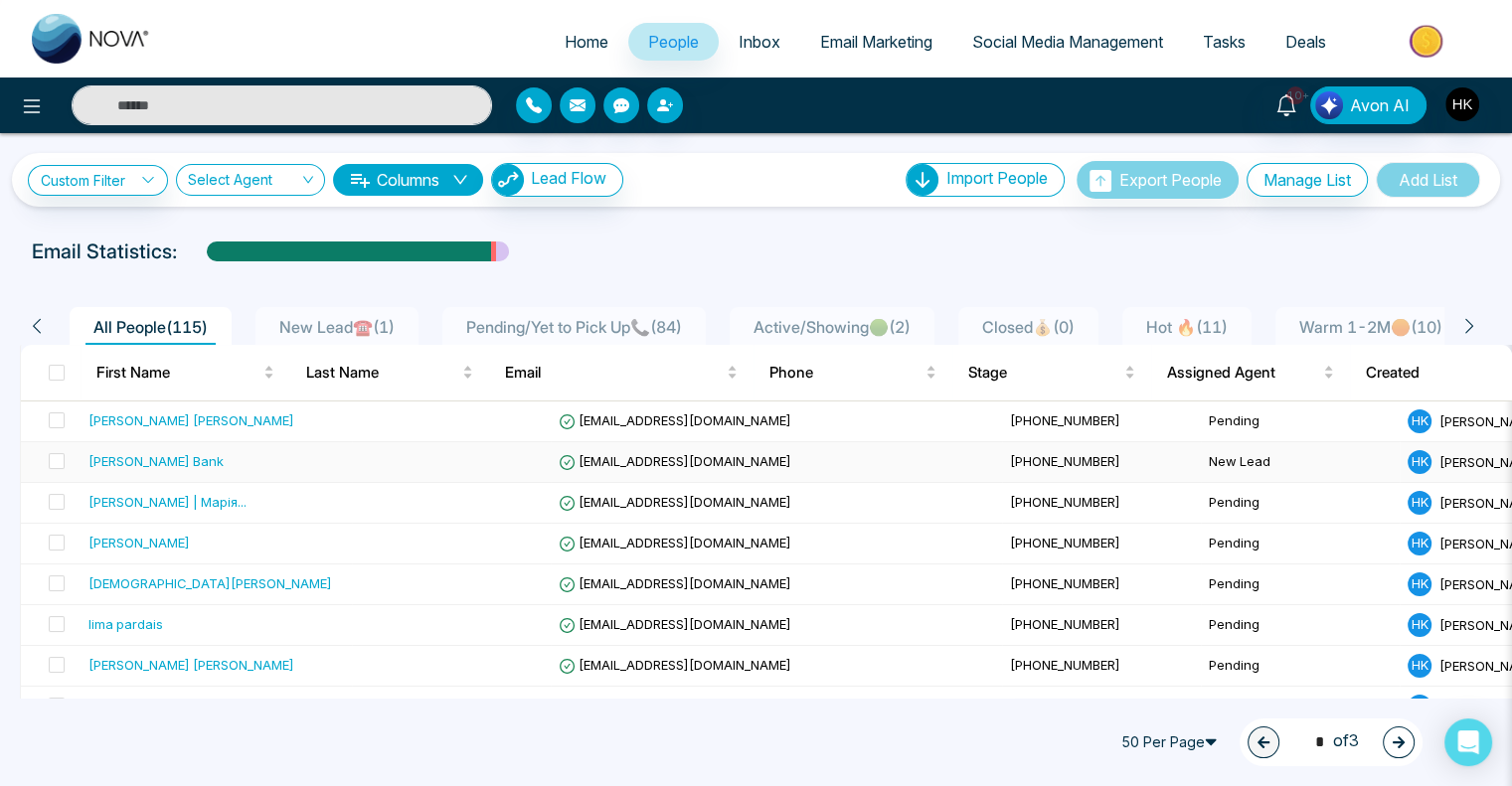 click on "[PERSON_NAME] Bank" at bounding box center [156, 461] 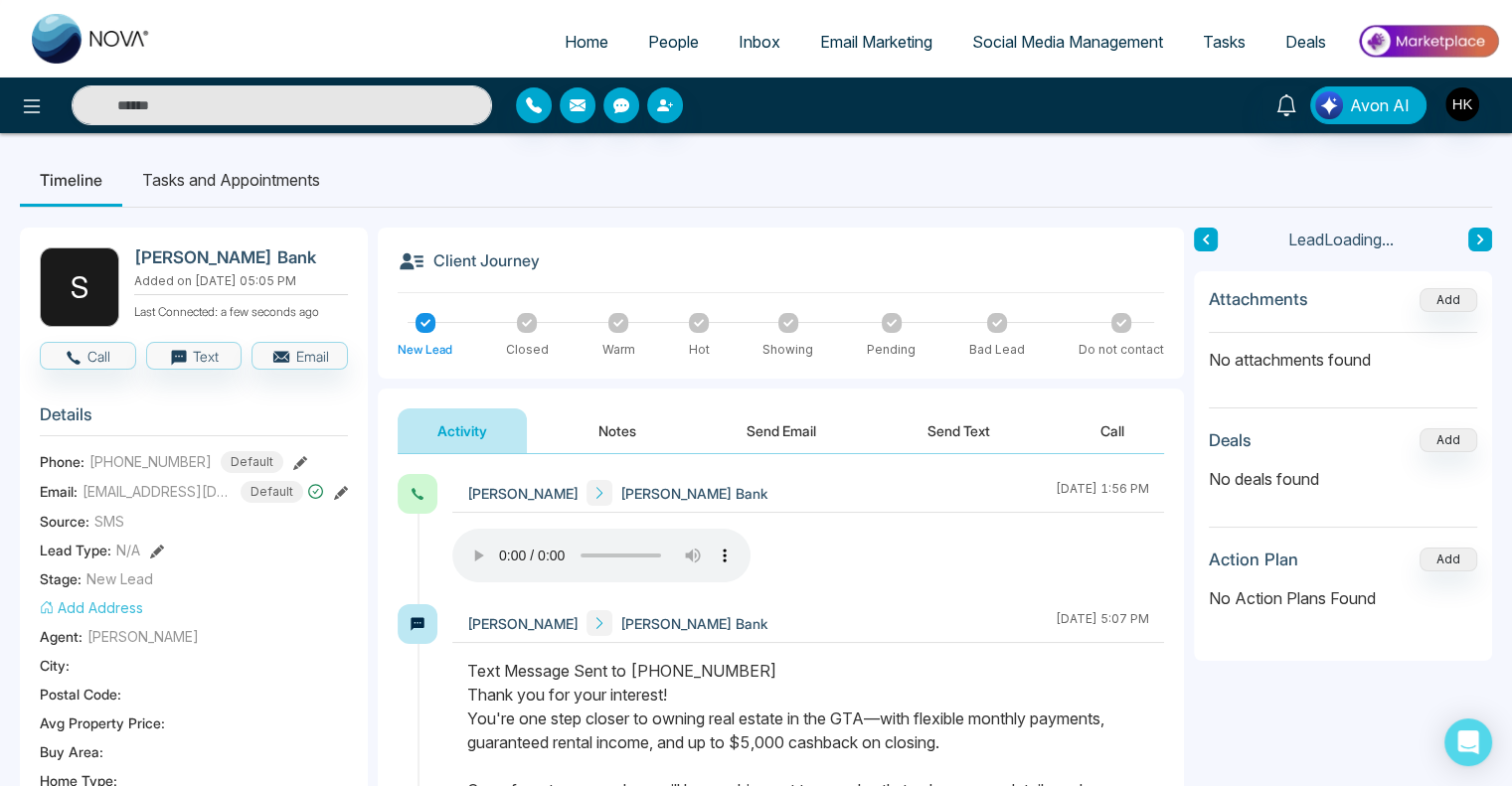 click 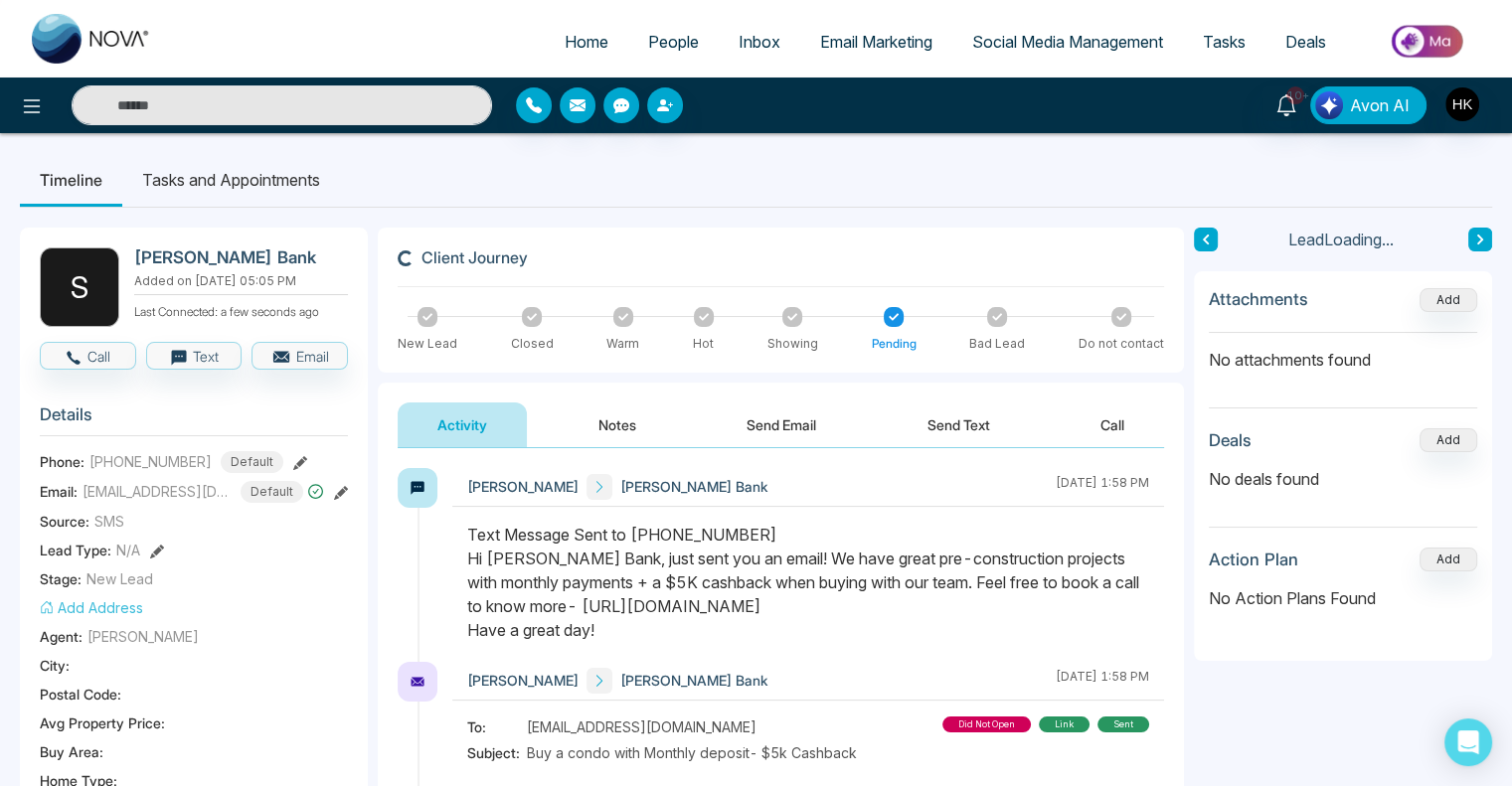 click on "Home" at bounding box center [587, 42] 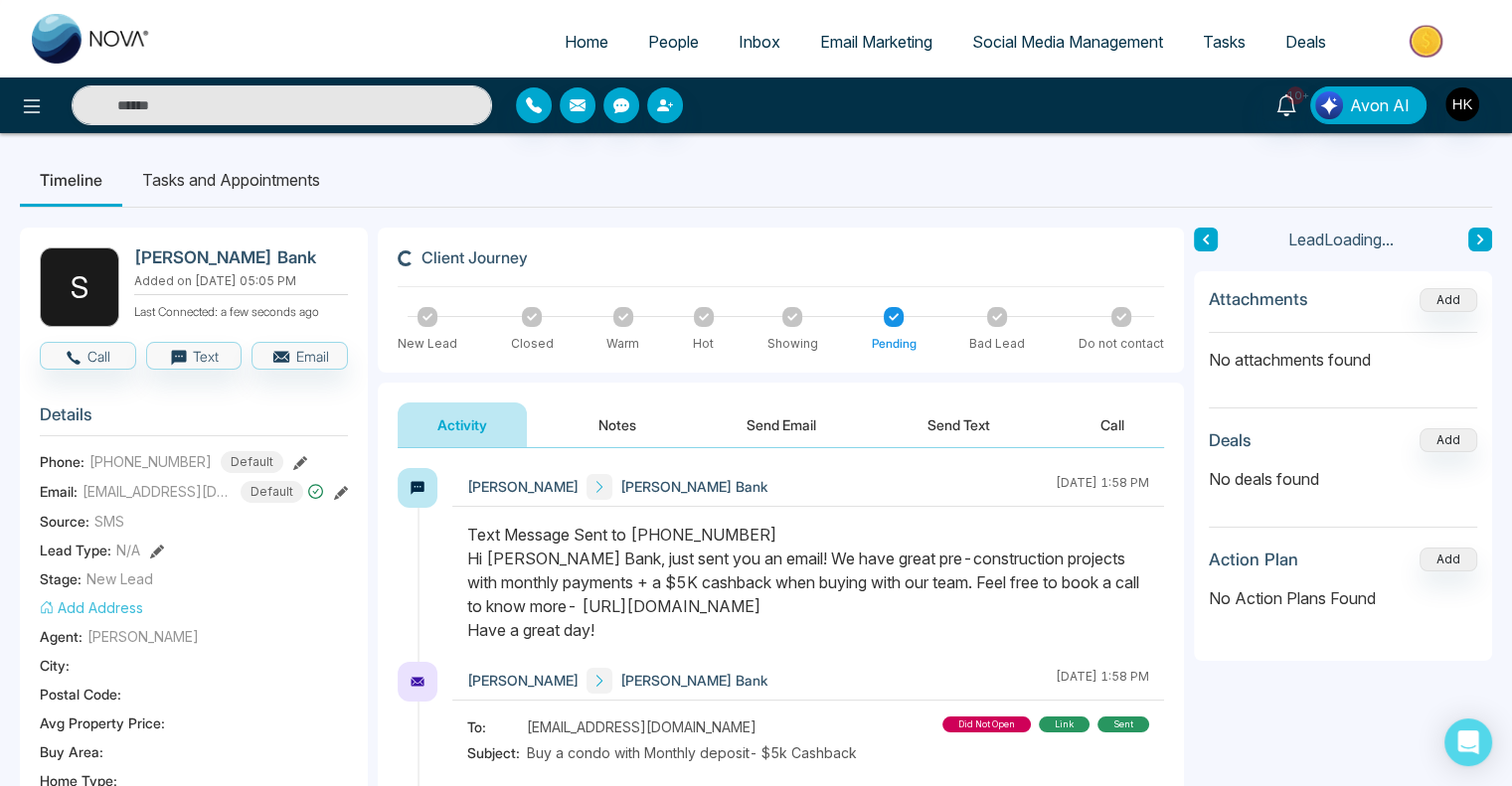select on "*" 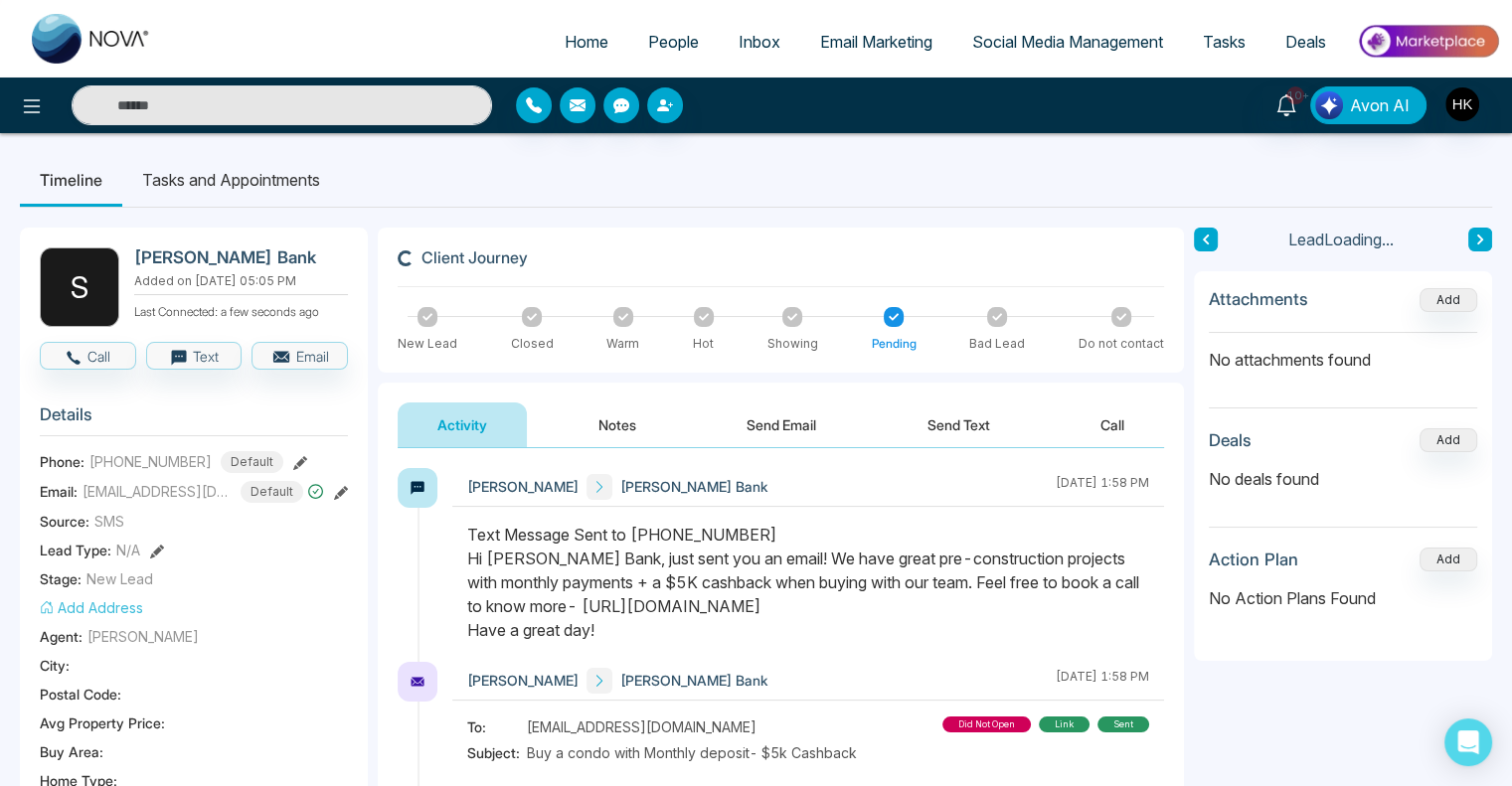 select on "*" 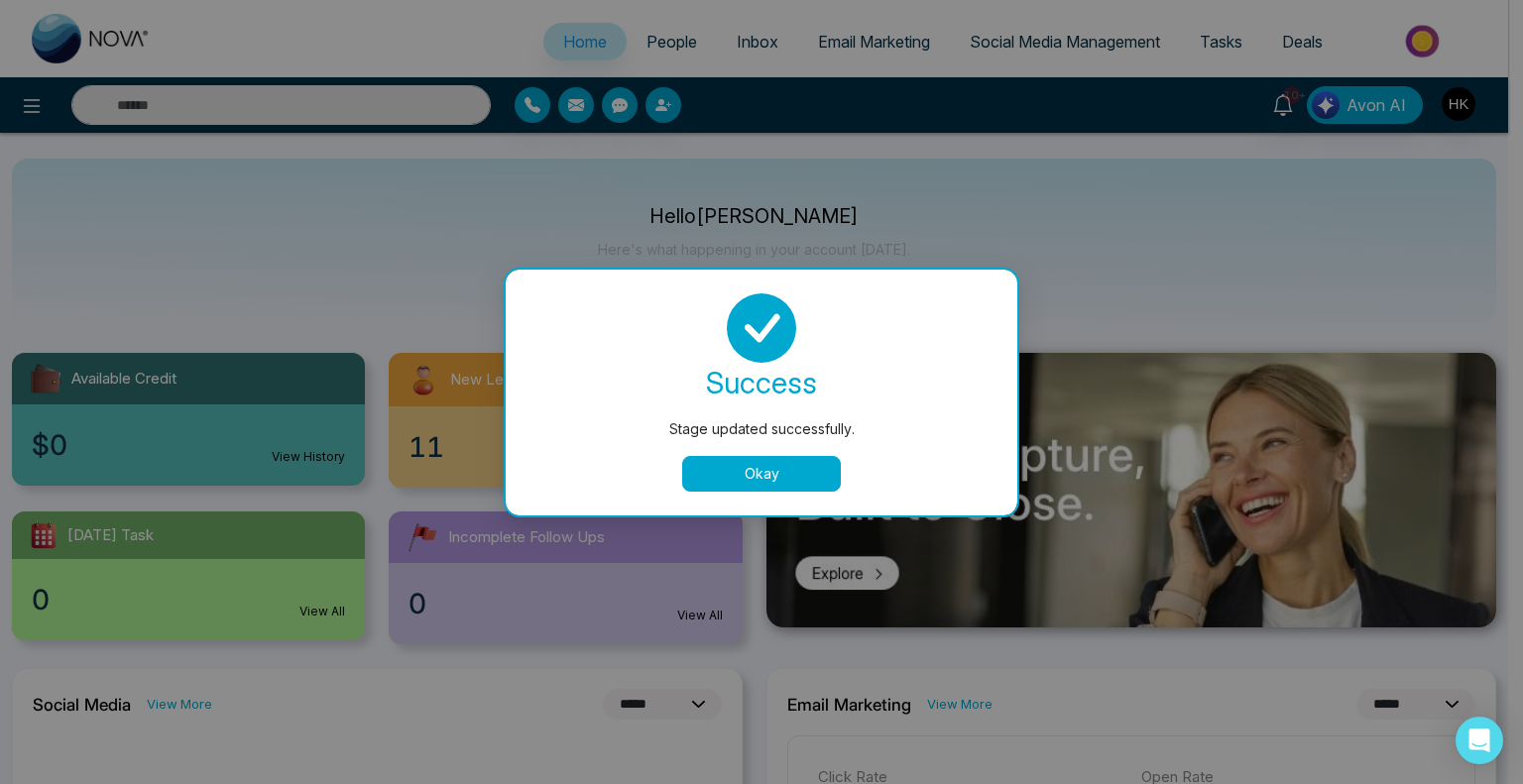 click on "Stage updated successfully. success Stage updated successfully.   Okay" at bounding box center [762, 392] 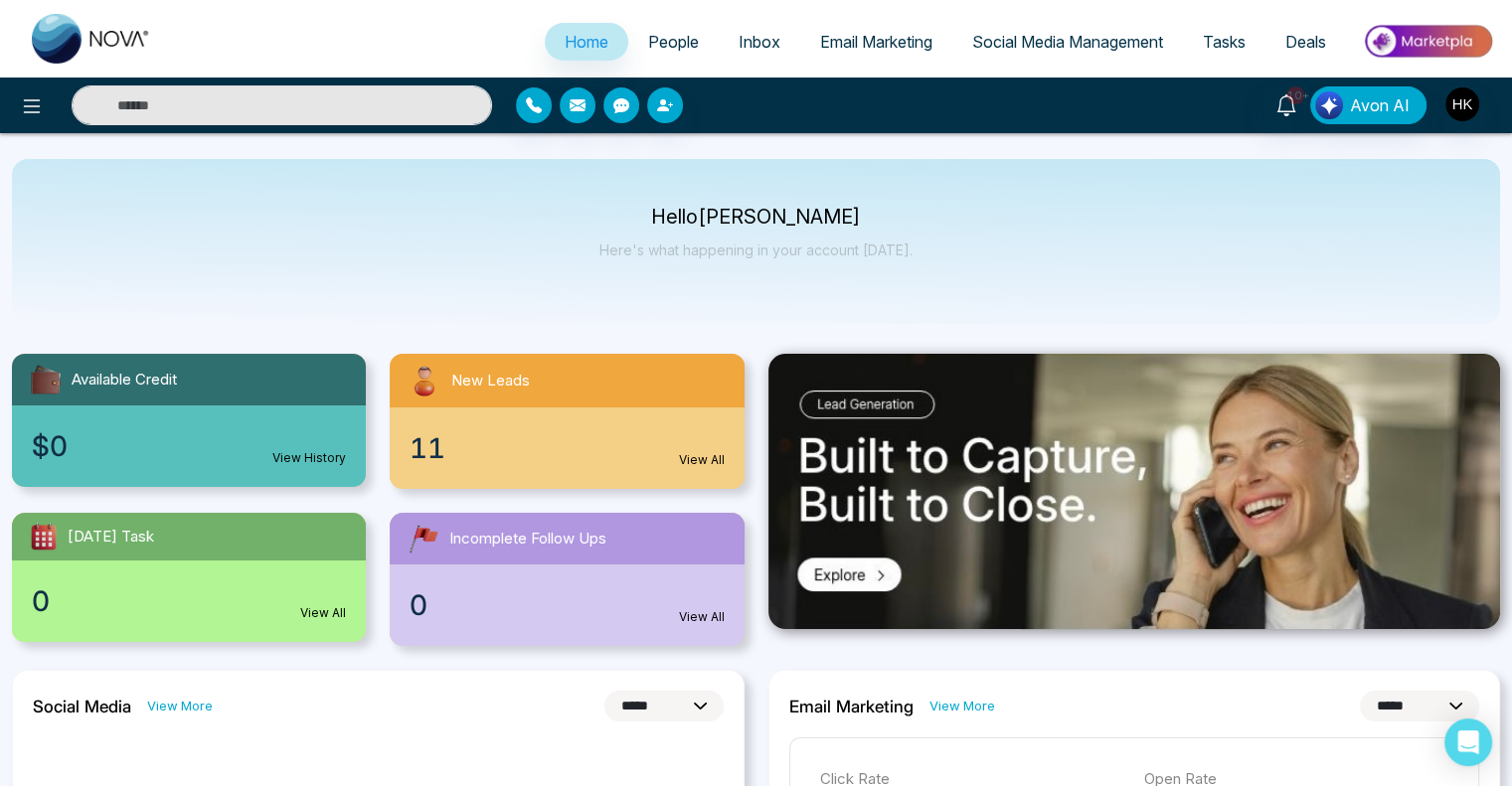 click on "People" at bounding box center [673, 42] 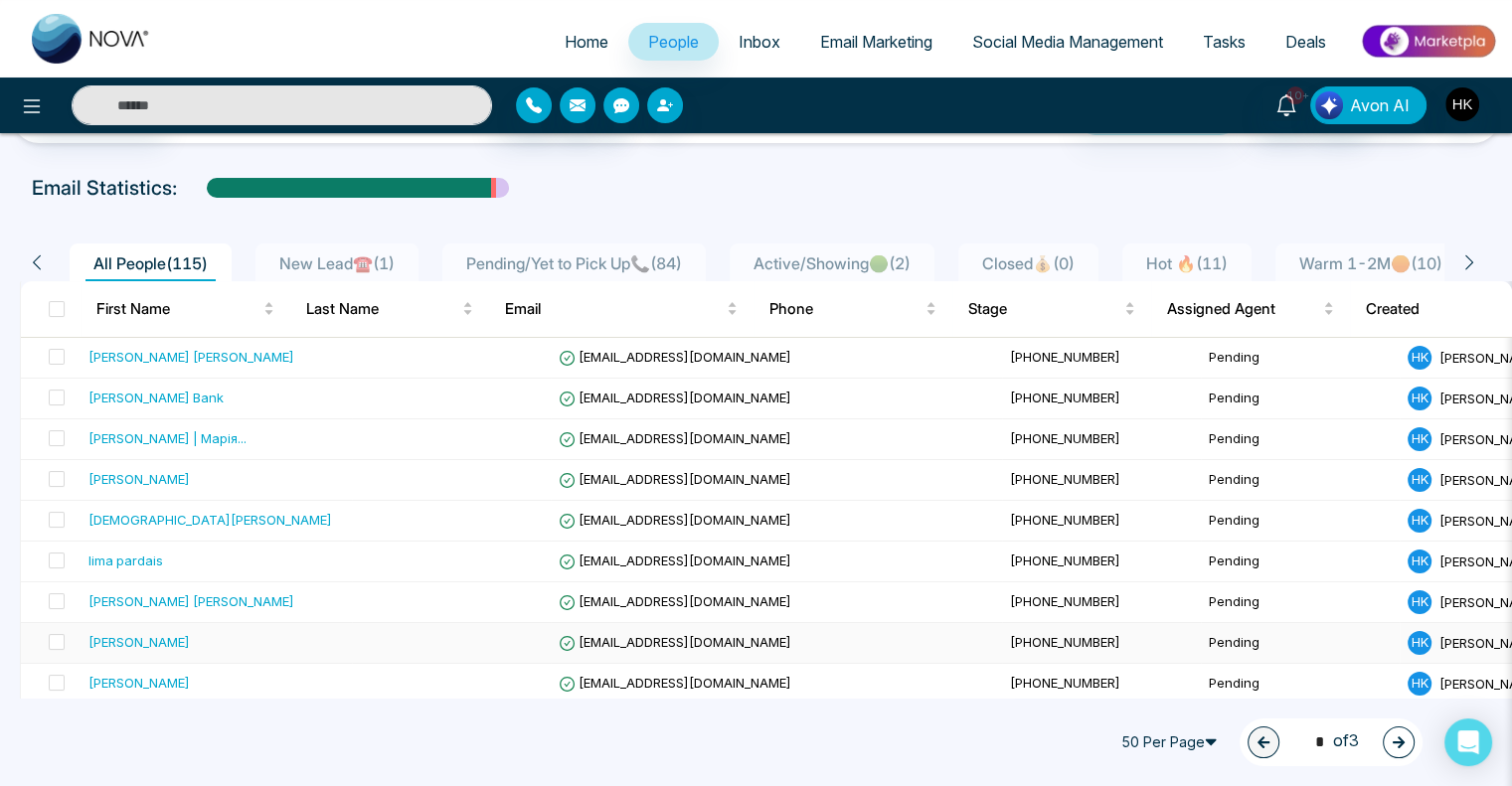 scroll, scrollTop: 0, scrollLeft: 0, axis: both 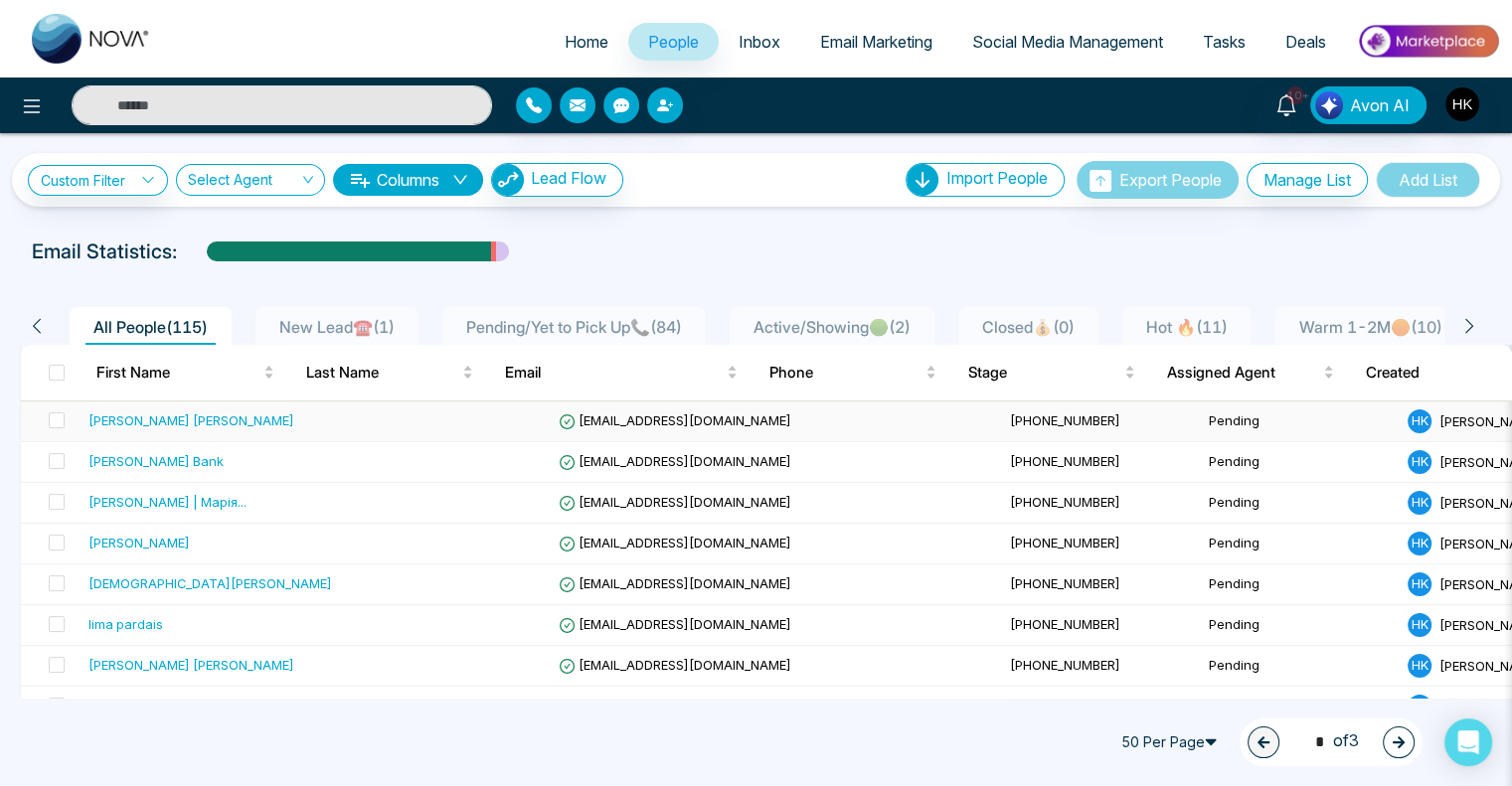 click on "[PERSON_NAME] [PERSON_NAME]" at bounding box center [191, 420] 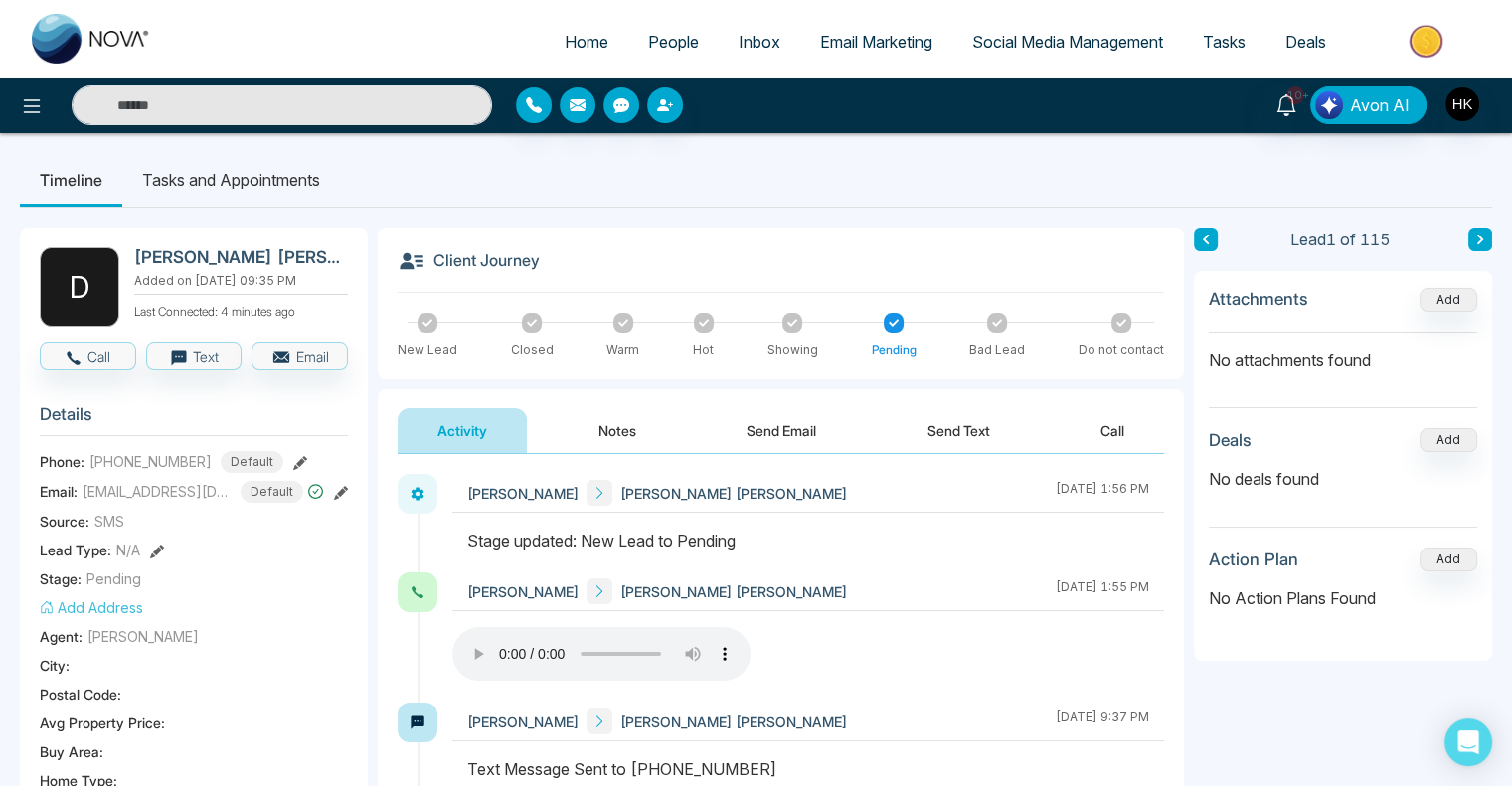 click on "Tasks and Appointments" at bounding box center (231, 180) 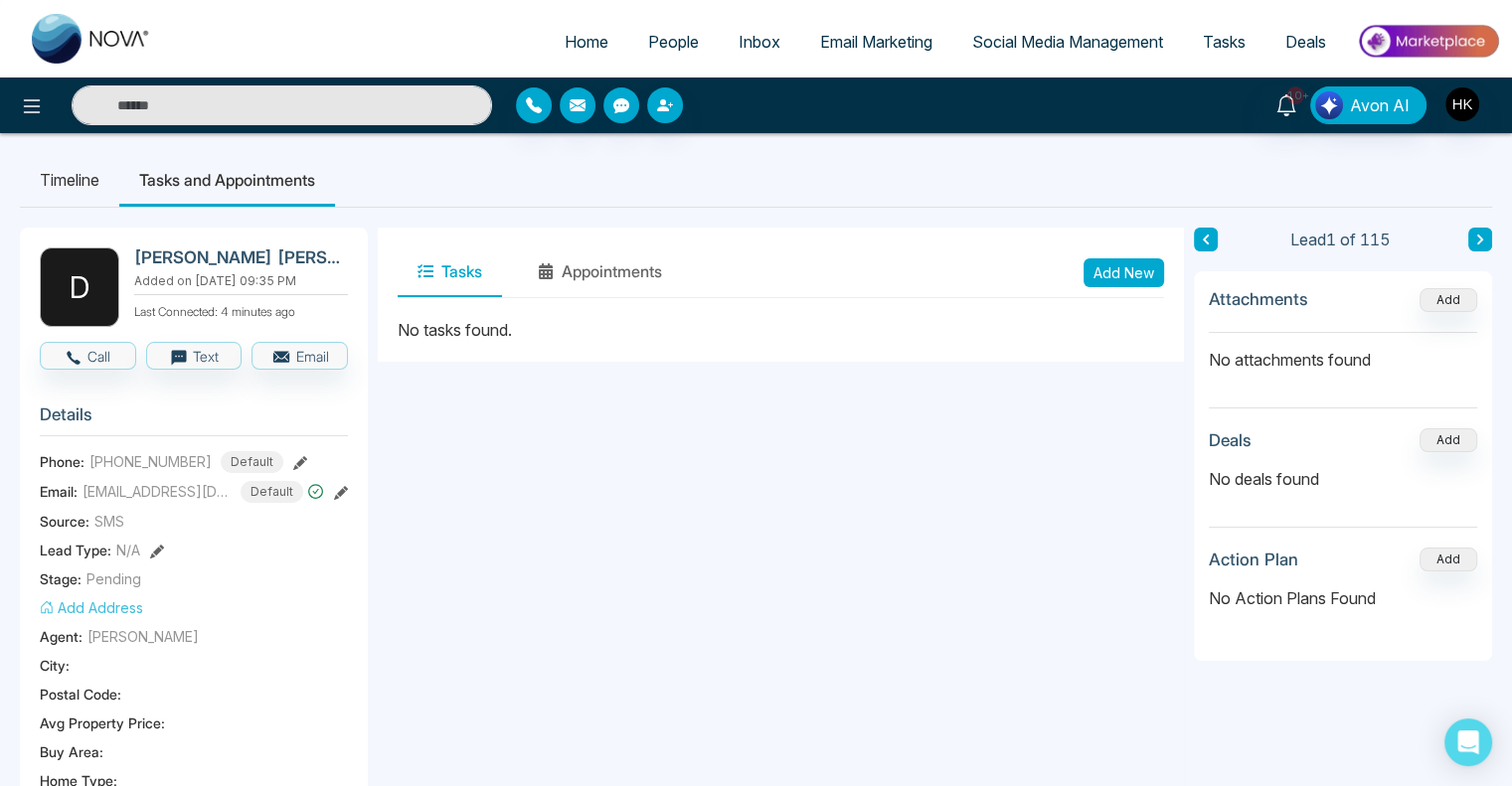 click on "Add New" at bounding box center [1123, 272] 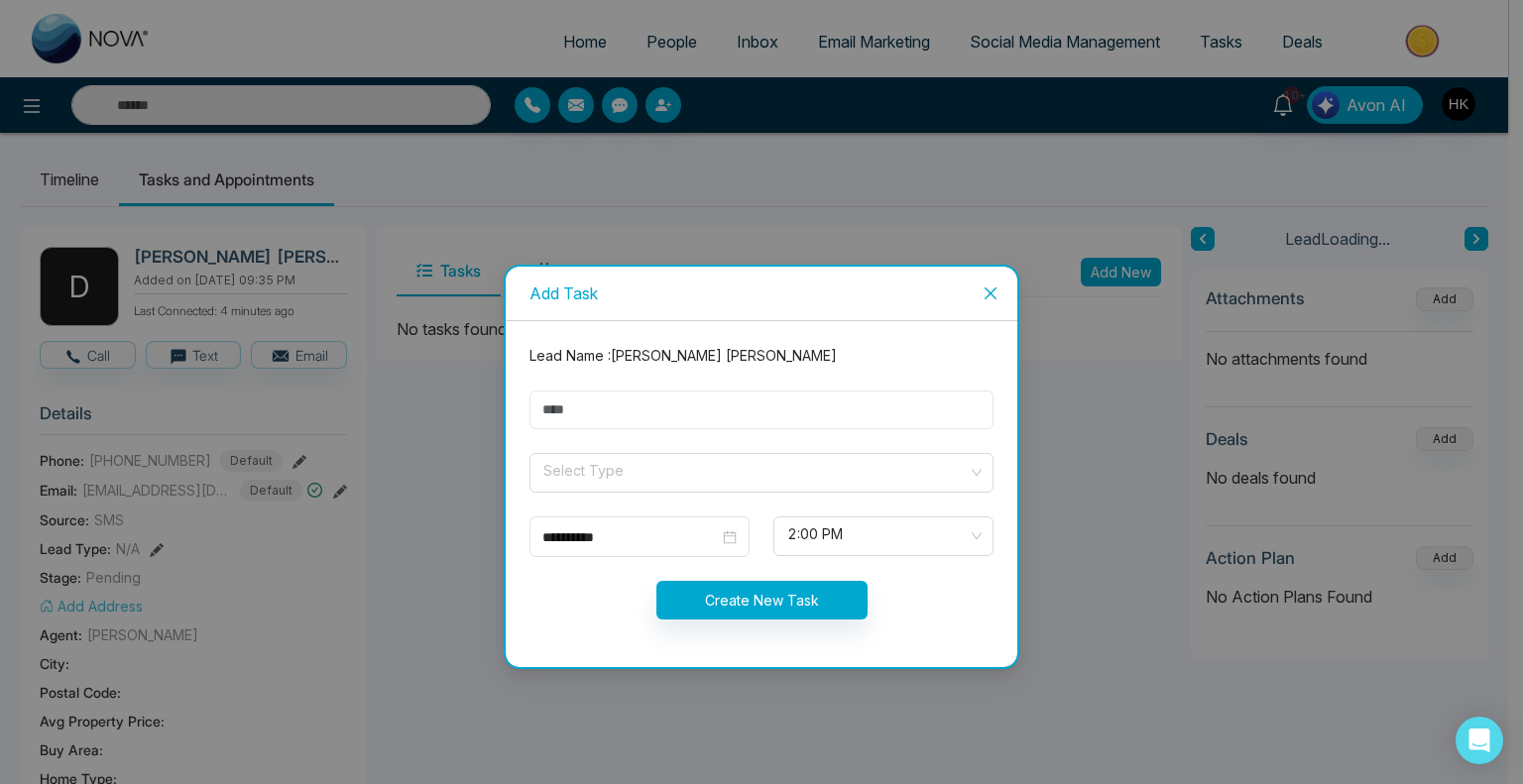 click at bounding box center [762, 409] 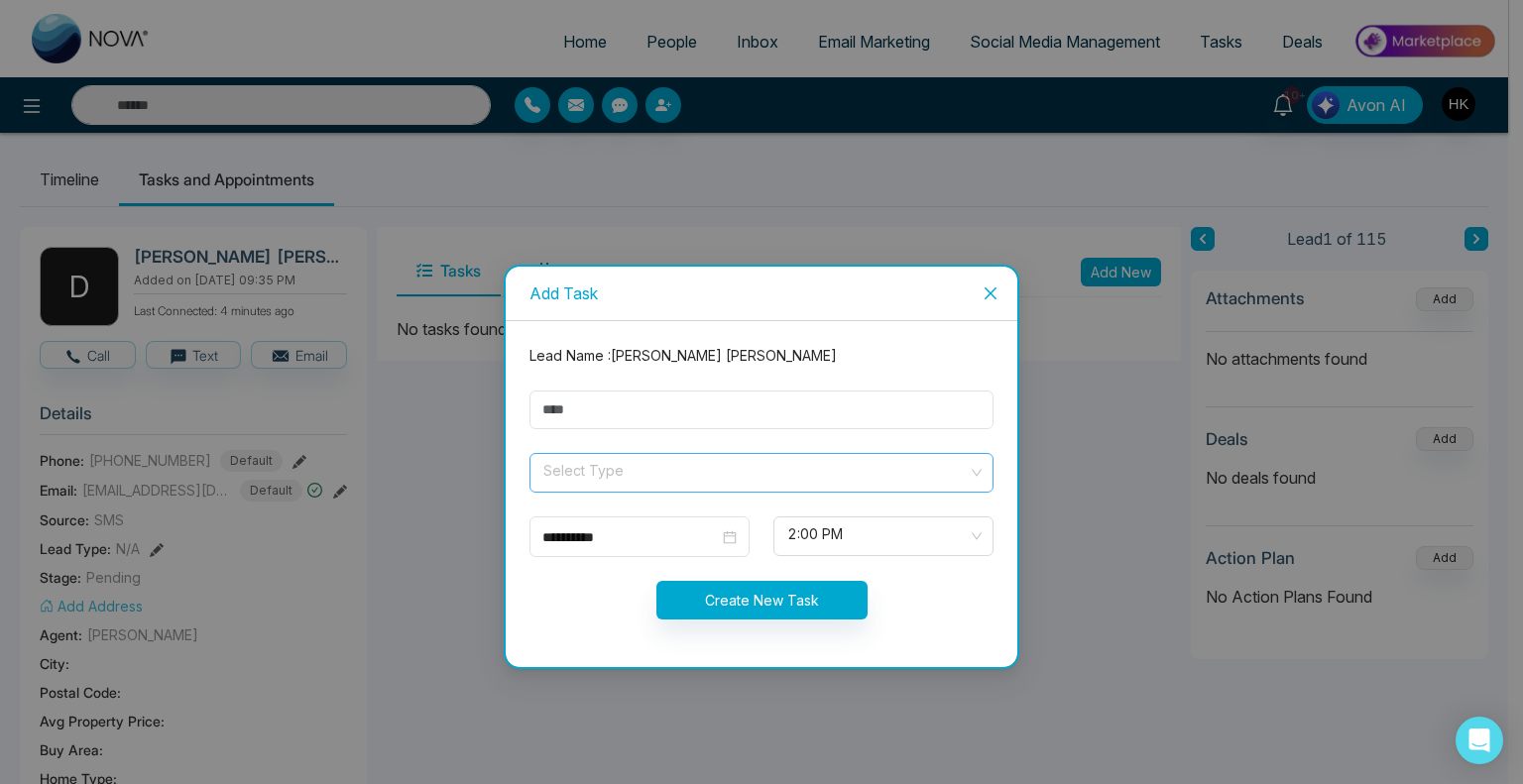 click at bounding box center [755, 469] 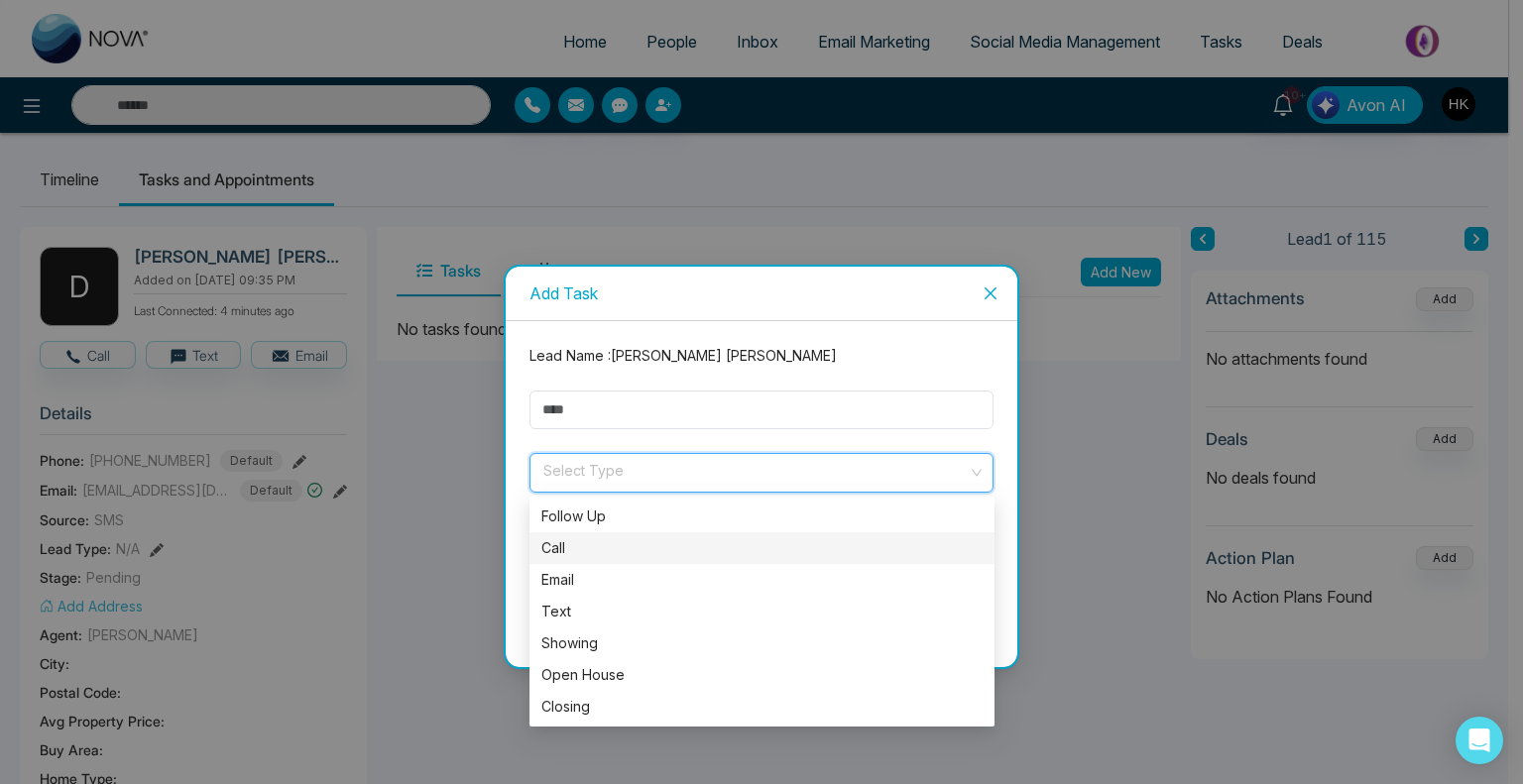 click on "Call" at bounding box center [762, 548] 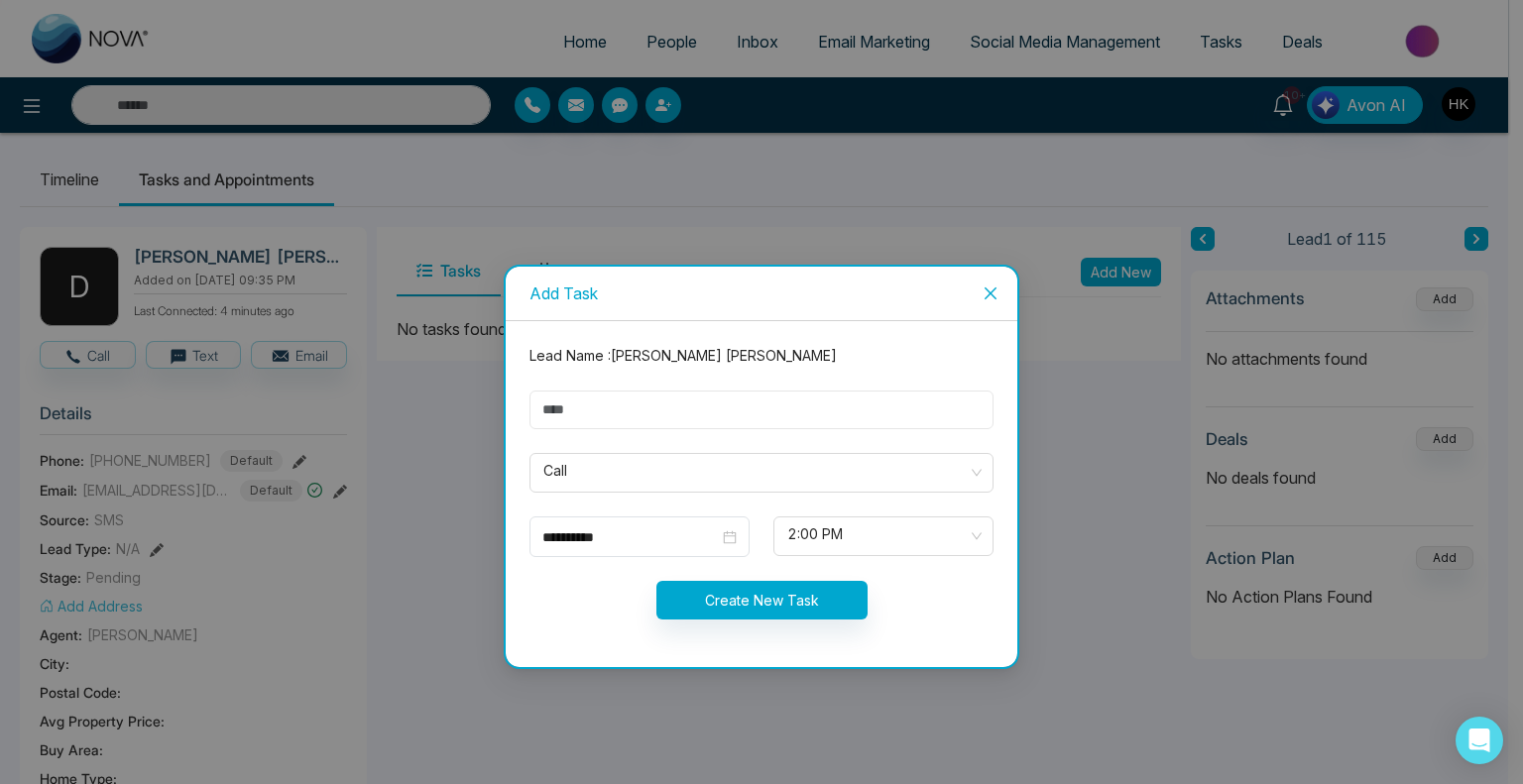 click at bounding box center [762, 409] 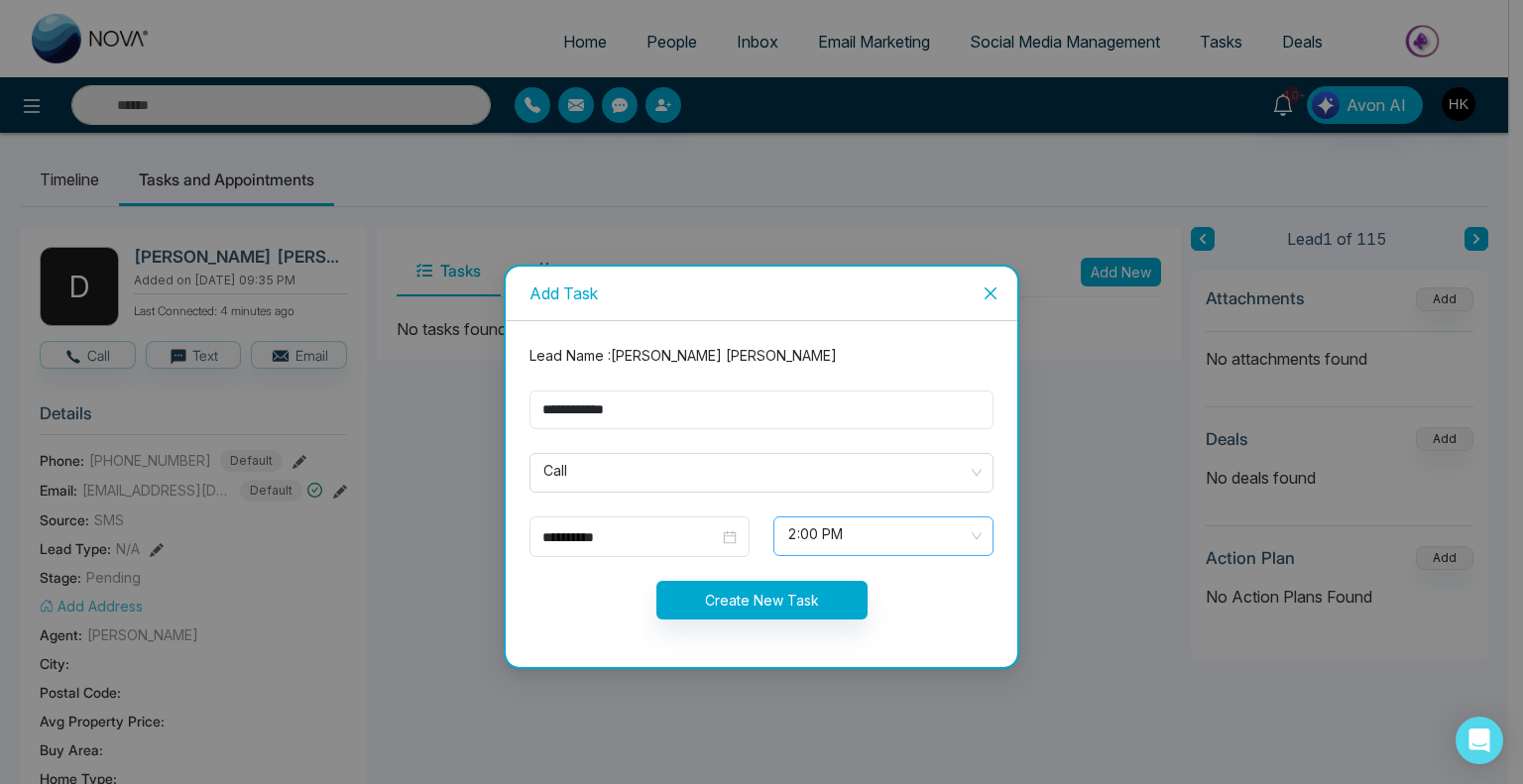 type on "**********" 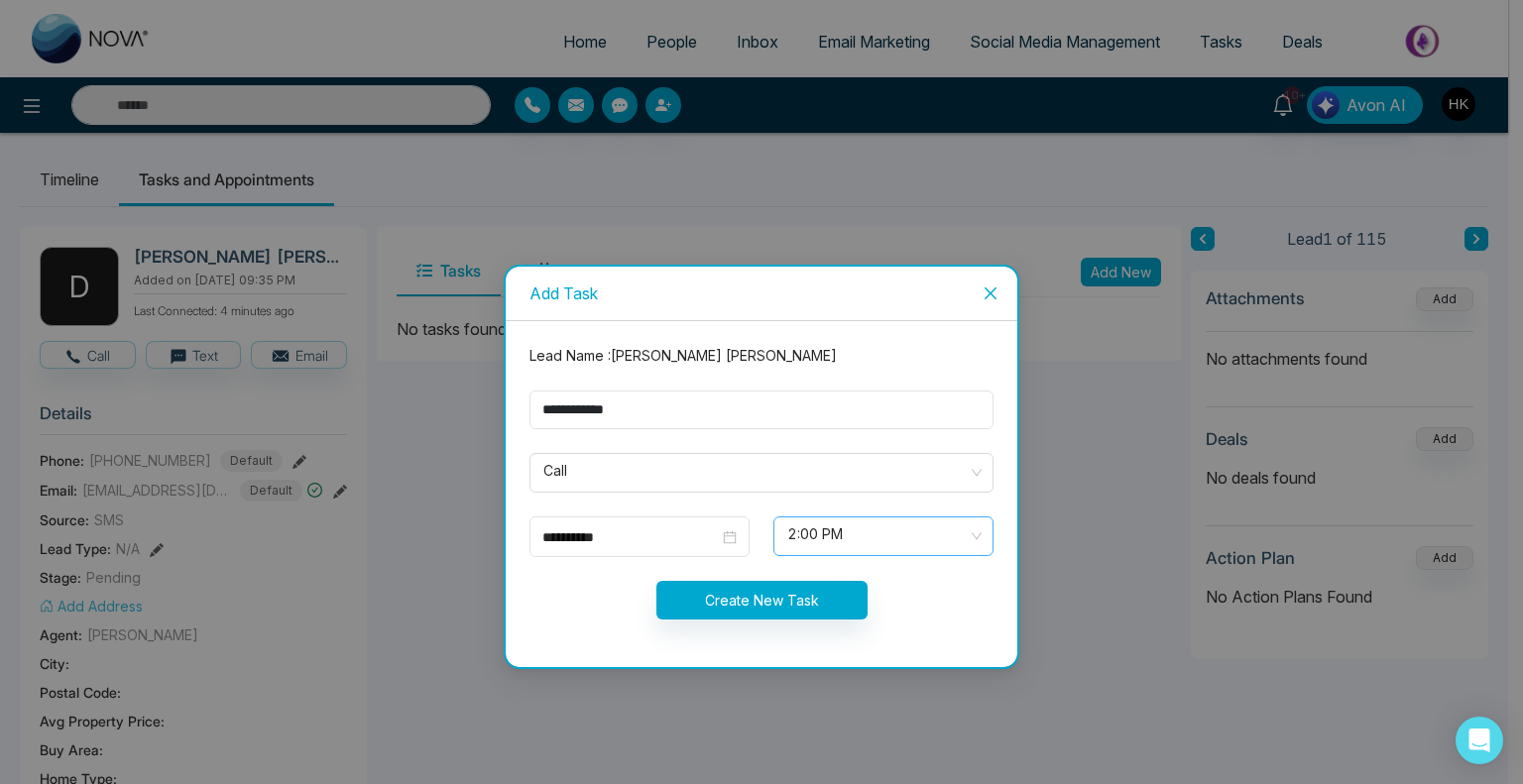 click at bounding box center [877, 532] 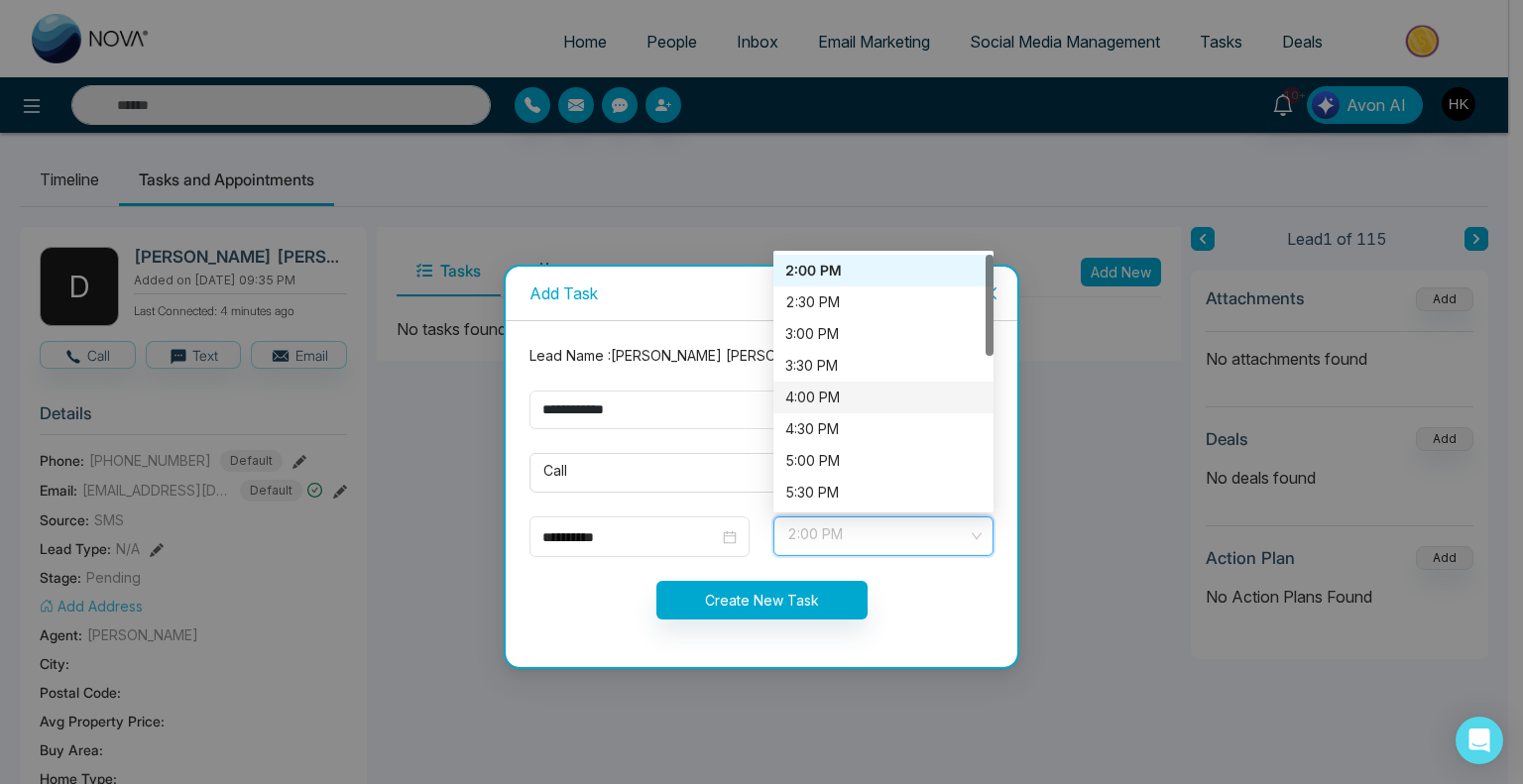 click on "4:00 PM" at bounding box center (883, 397) 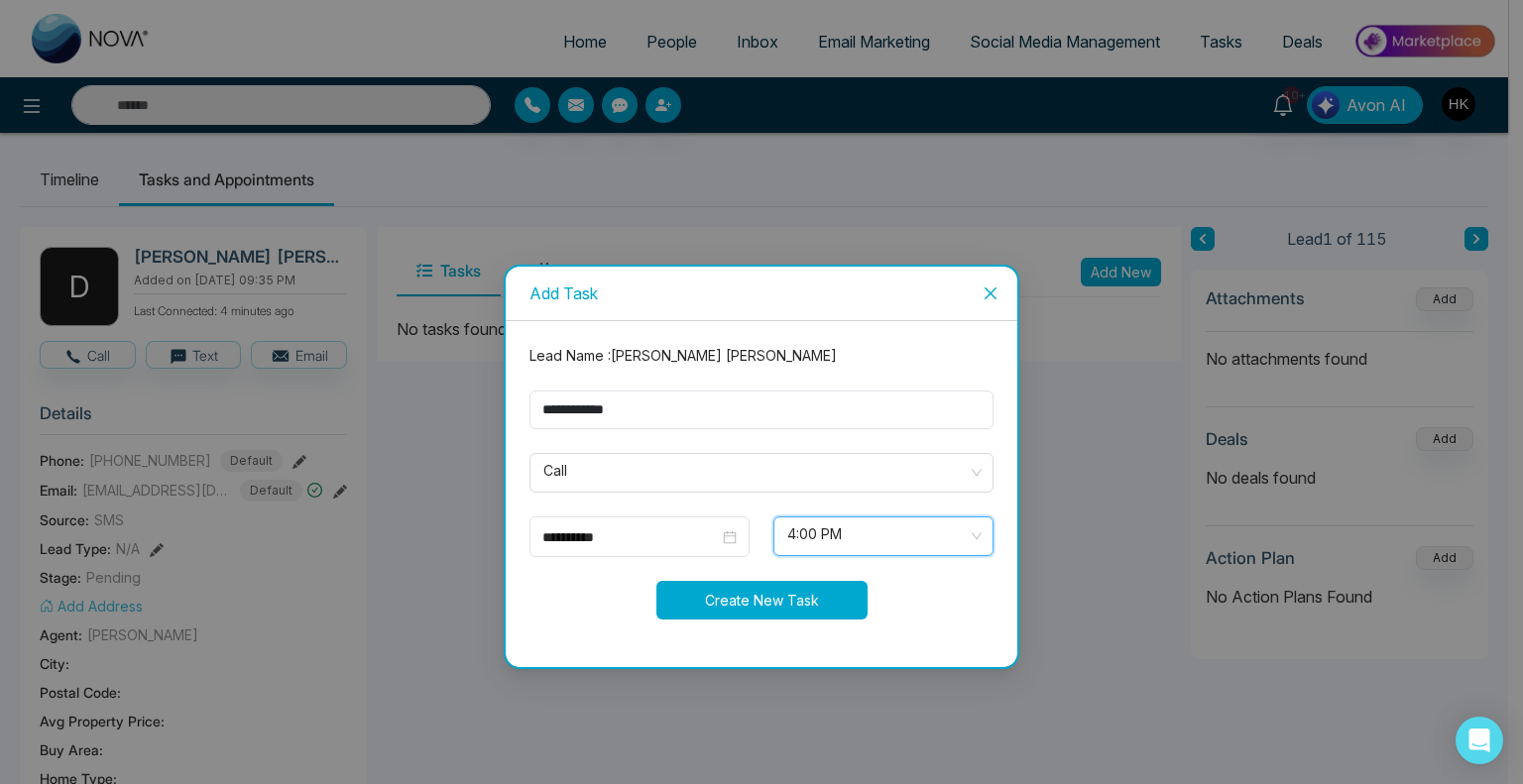 click on "Create New Task" at bounding box center (762, 600) 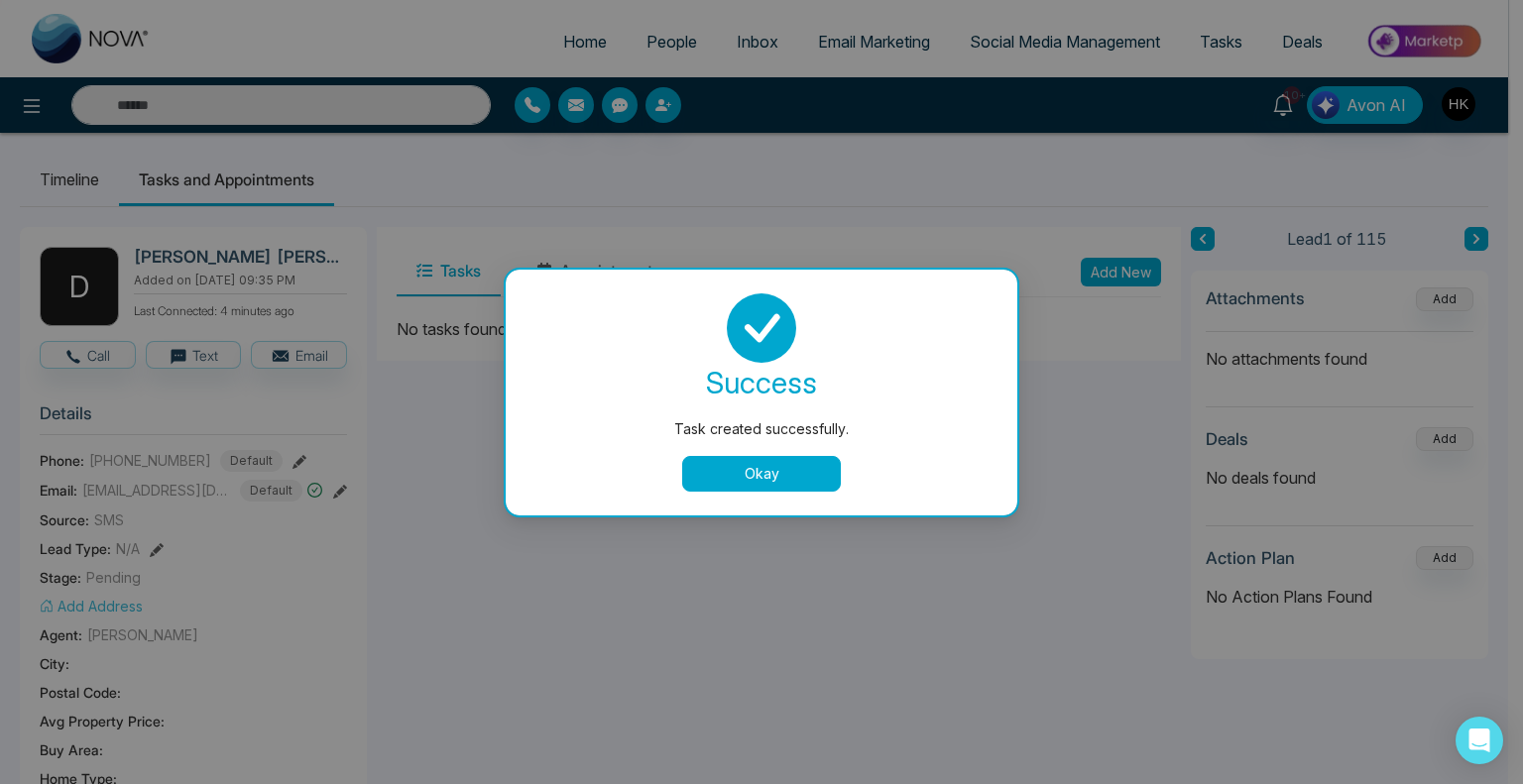 click on "Okay" at bounding box center [762, 474] 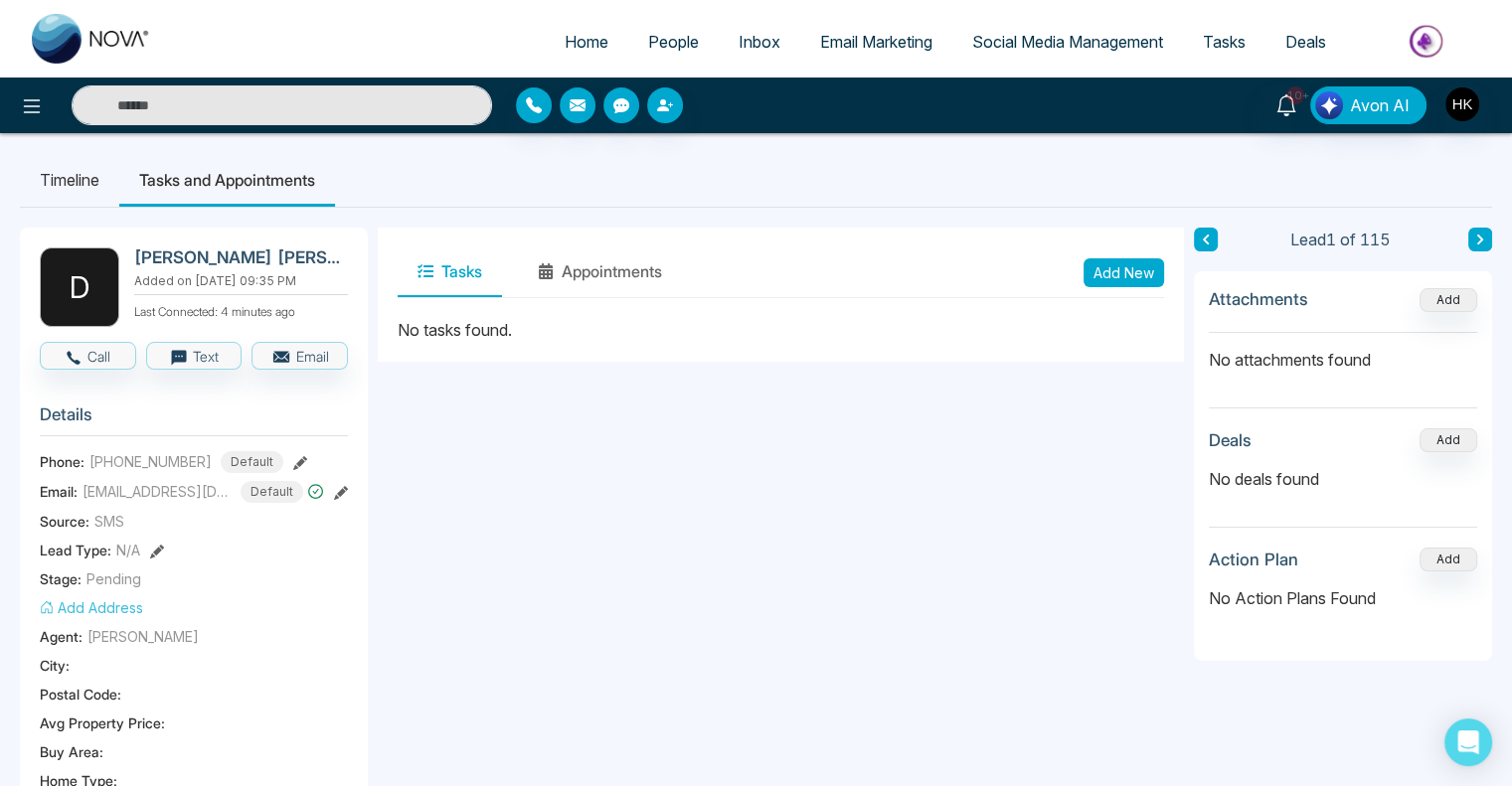 click on "People" at bounding box center [673, 42] 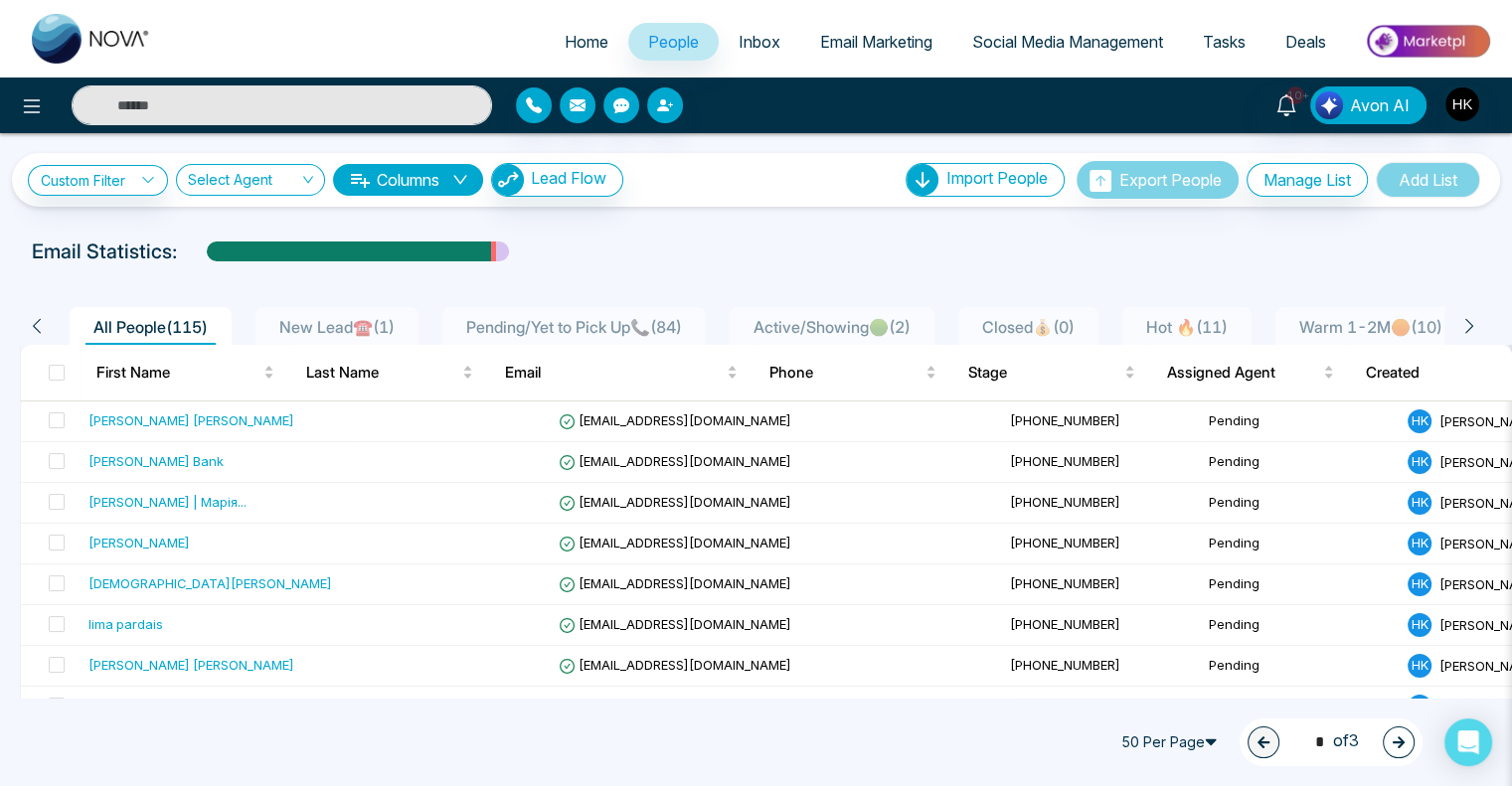 click on "50 Per Page 1 *  of  3" at bounding box center (756, 742) 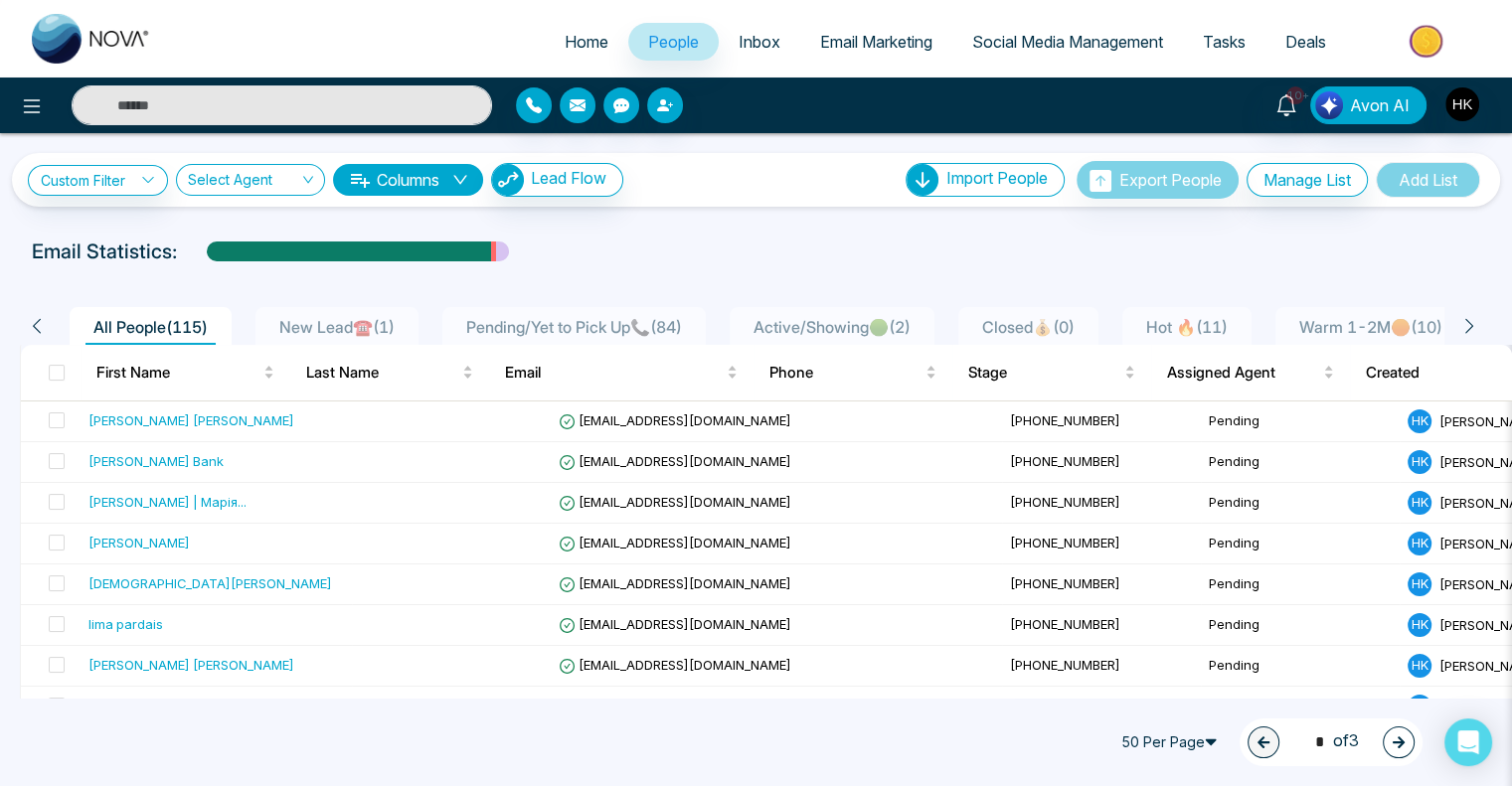 click on "Pending/Yet to Pick Up📞  ( 84 )" at bounding box center (574, 327) 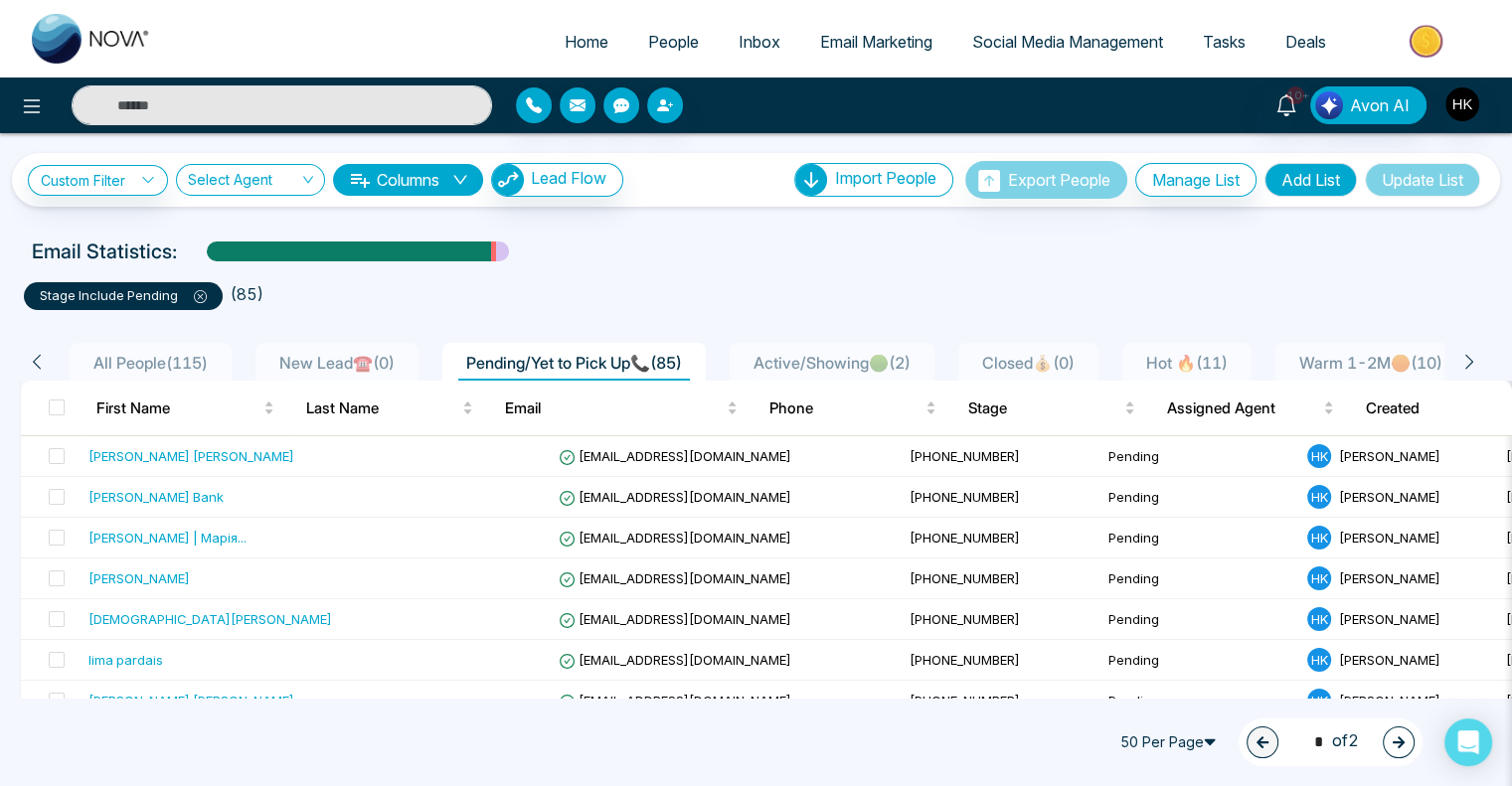 click on "Home" at bounding box center [587, 42] 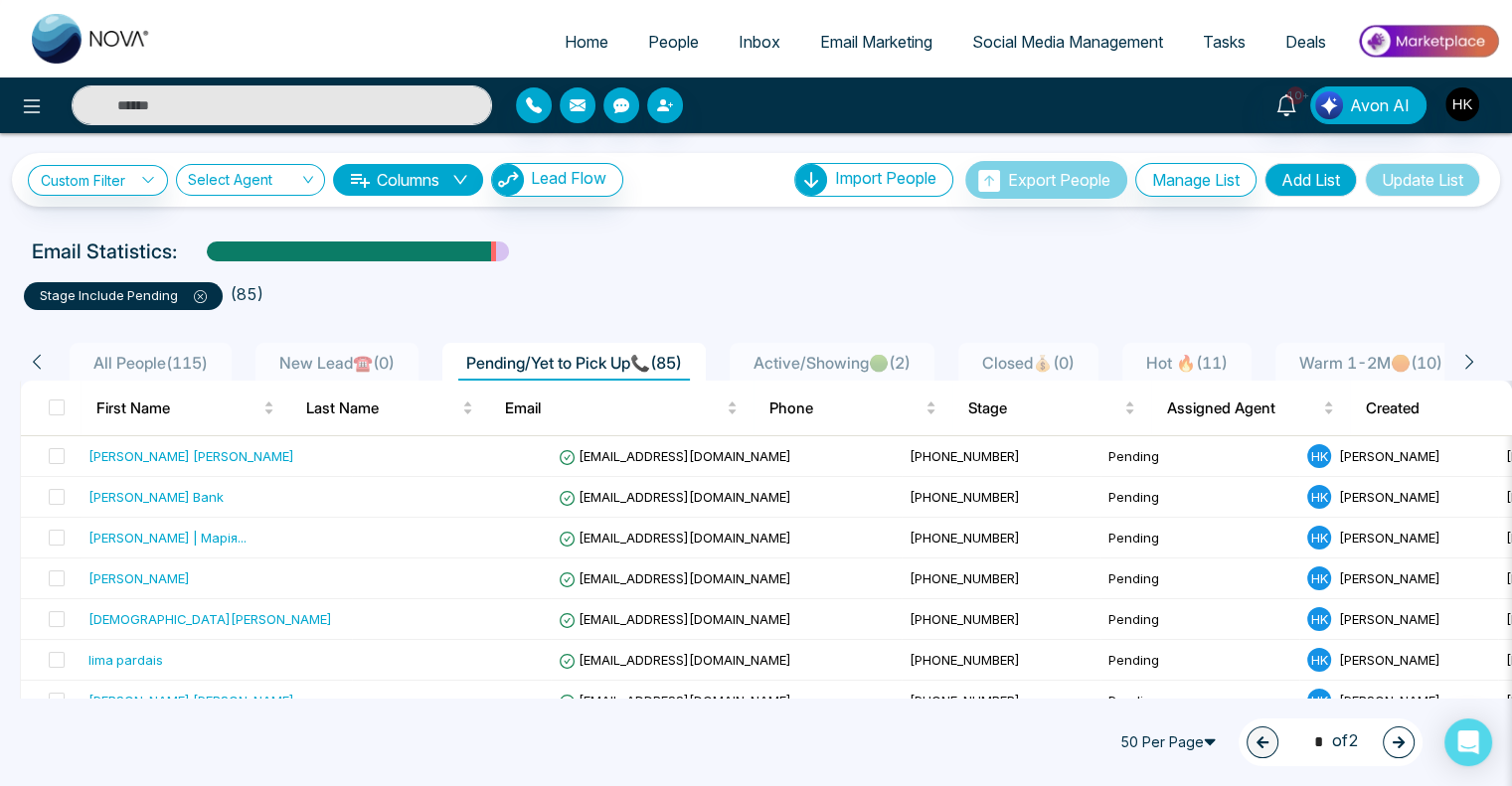 select on "*" 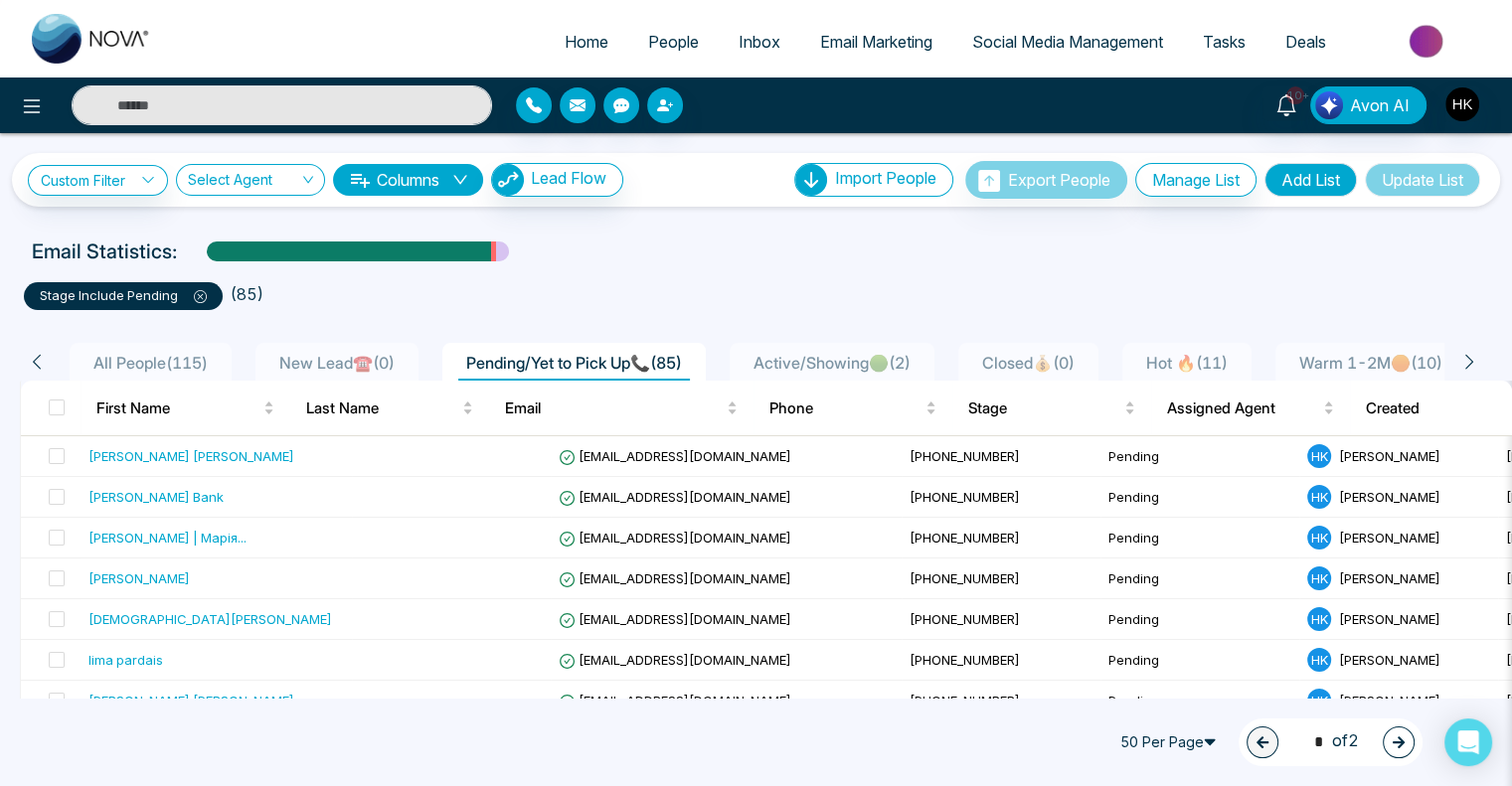 select on "*" 